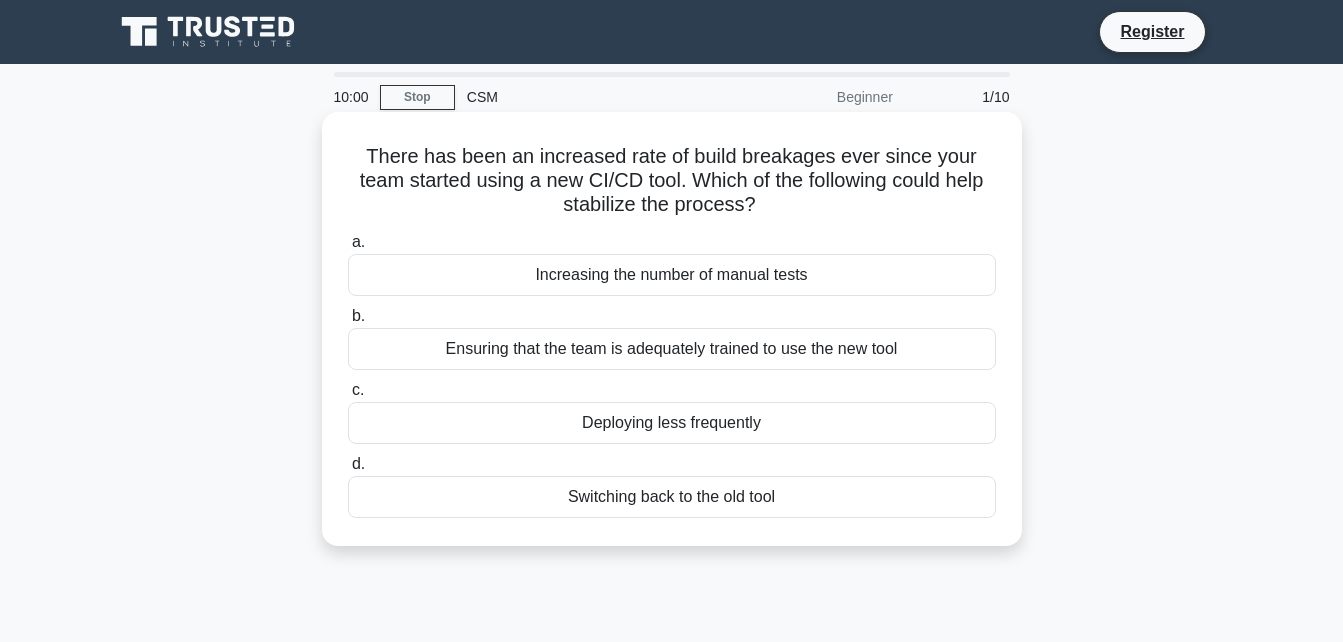 scroll, scrollTop: 0, scrollLeft: 0, axis: both 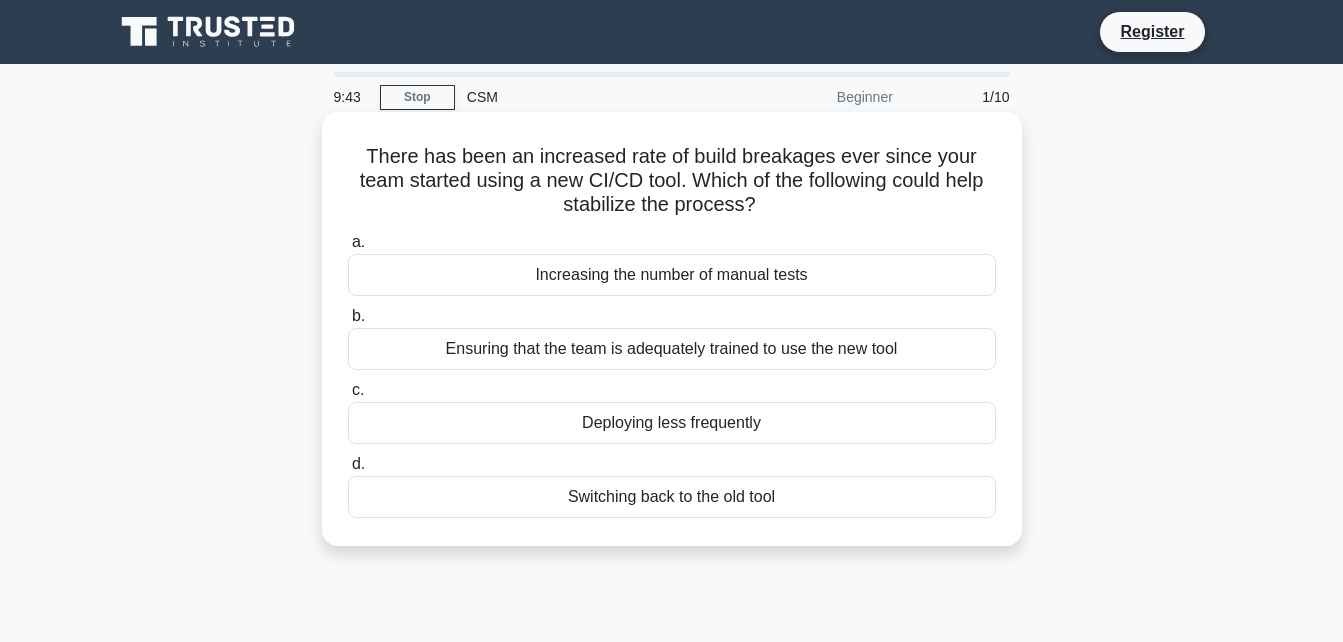 click on "Ensuring that the team is adequately trained to use the new tool" at bounding box center (672, 349) 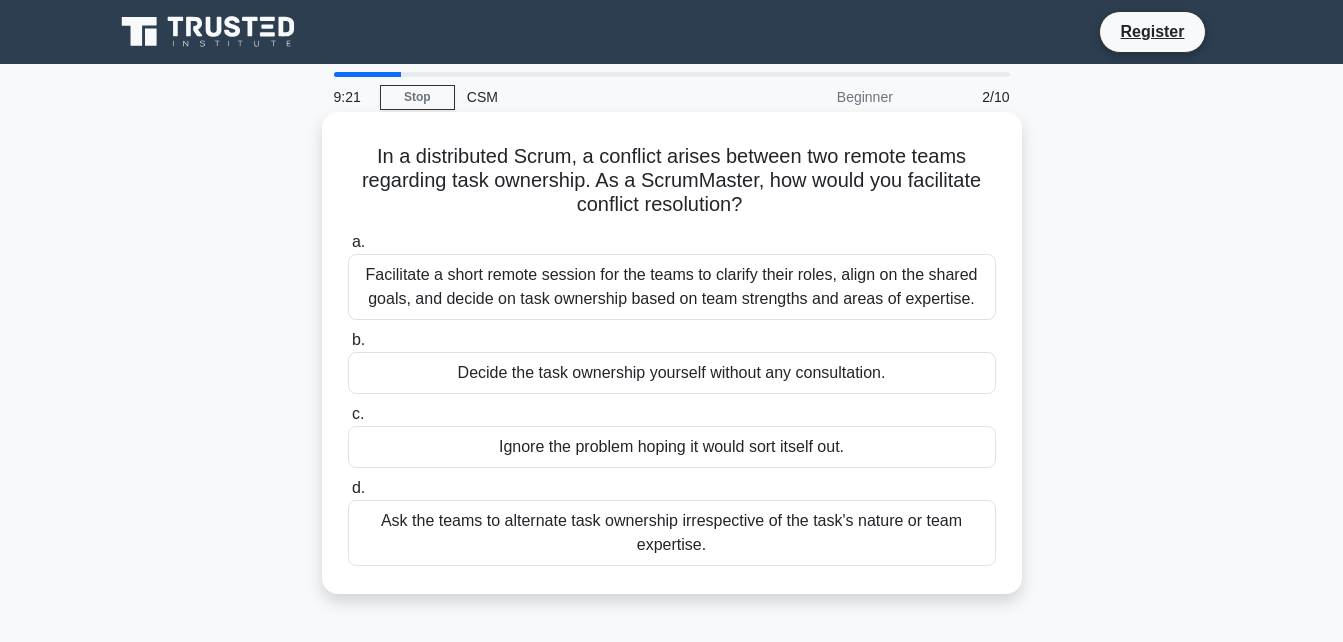 click on "Facilitate a short remote session for the teams to clarify their roles, align on the shared goals, and decide on task ownership based on team strengths and areas of expertise." at bounding box center (672, 287) 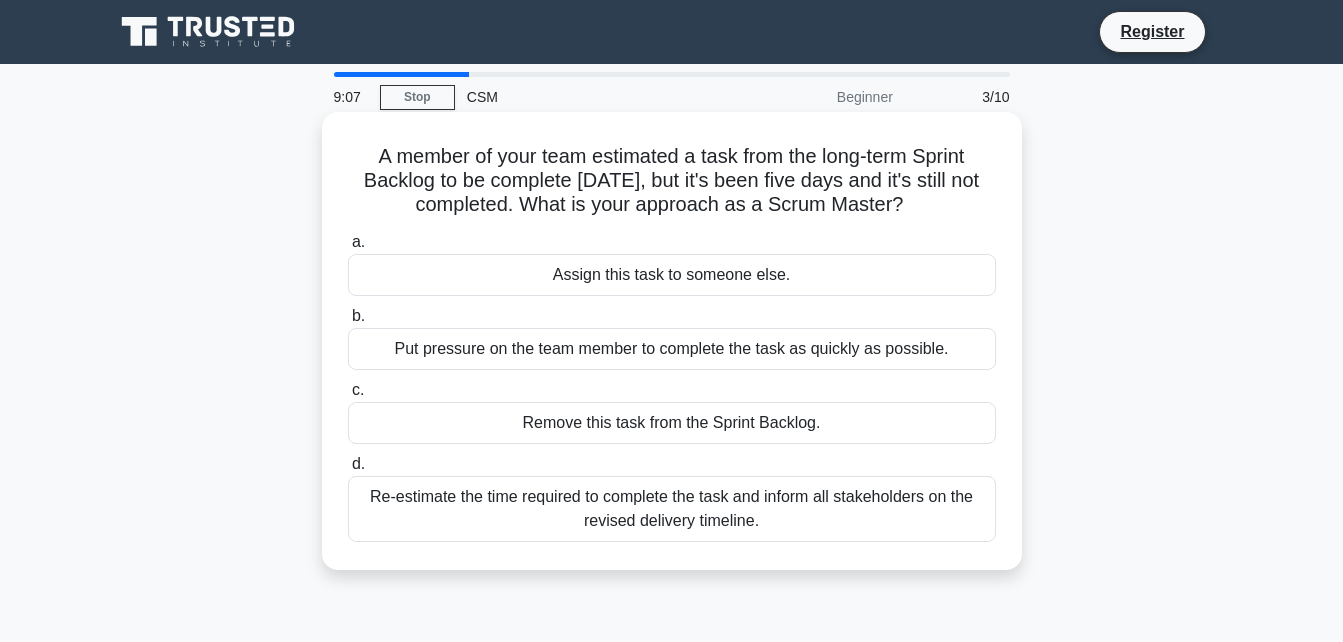 click on "Re-estimate the time required to complete the task and inform all stakeholders on the revised delivery timeline." at bounding box center [672, 509] 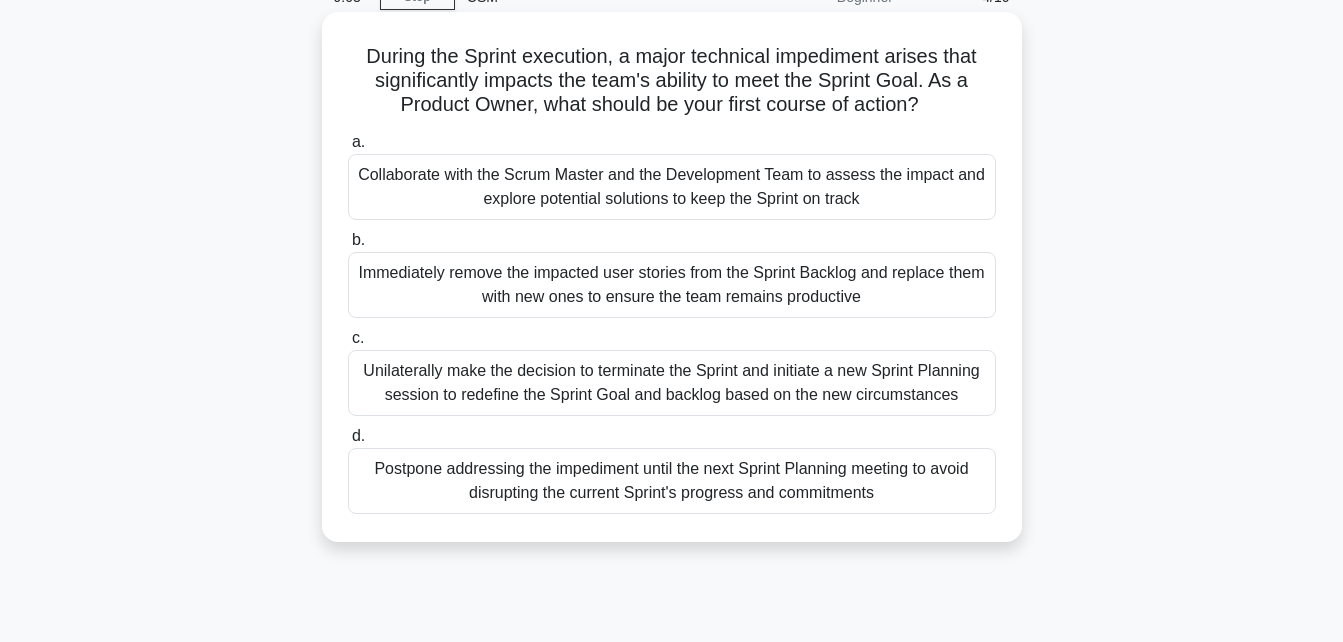 scroll, scrollTop: 0, scrollLeft: 0, axis: both 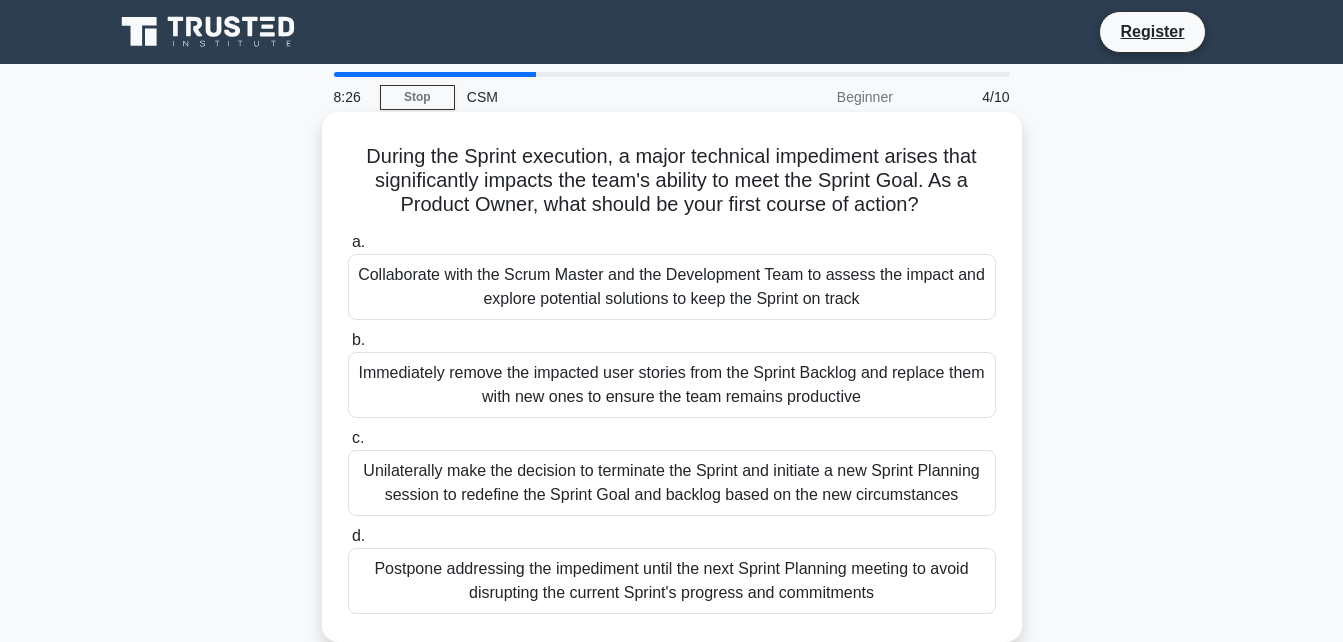 click on "Collaborate with the Scrum Master and the Development Team to assess the impact and explore potential solutions to keep the Sprint on track" at bounding box center (672, 287) 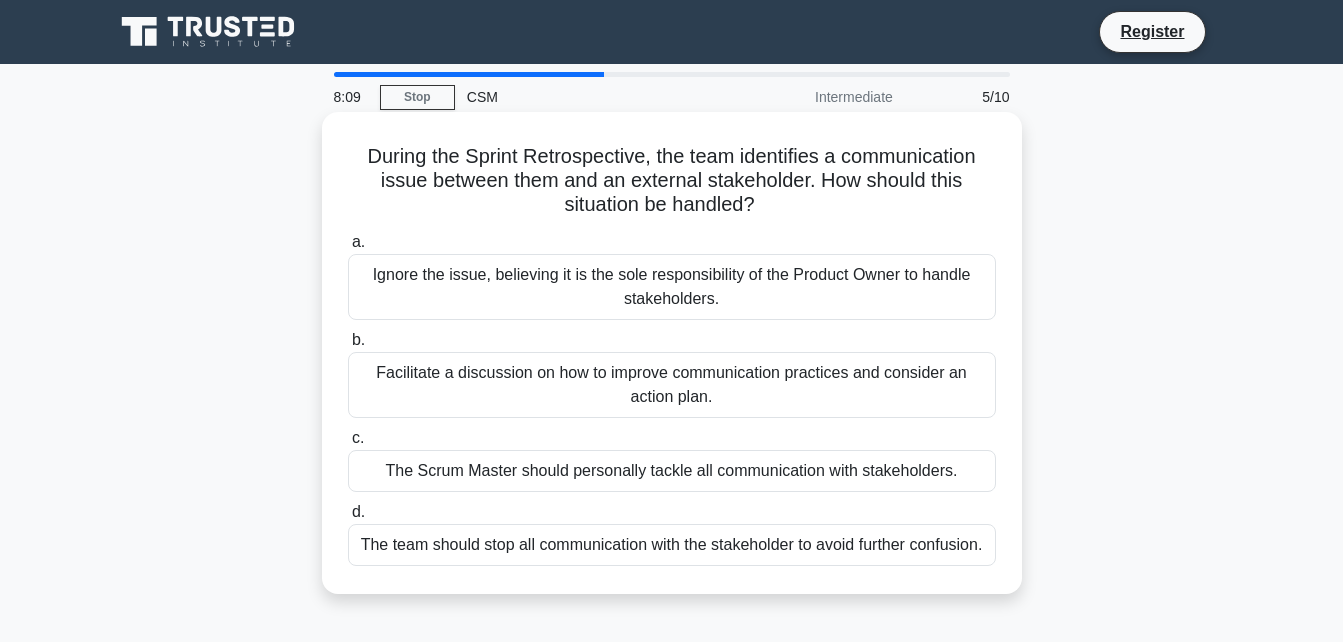 click on "Facilitate a discussion on how to improve communication practices and consider an action plan." at bounding box center [672, 385] 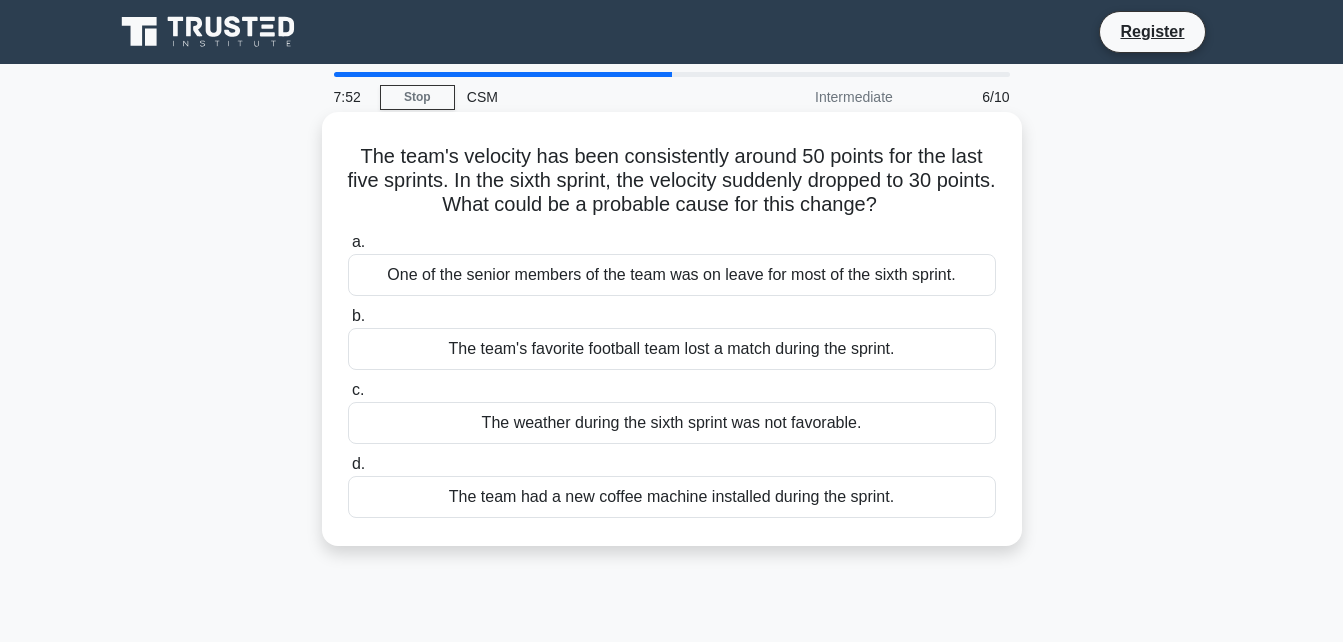 click on "One of the senior members of the team was on leave for most of the sixth sprint." at bounding box center (672, 275) 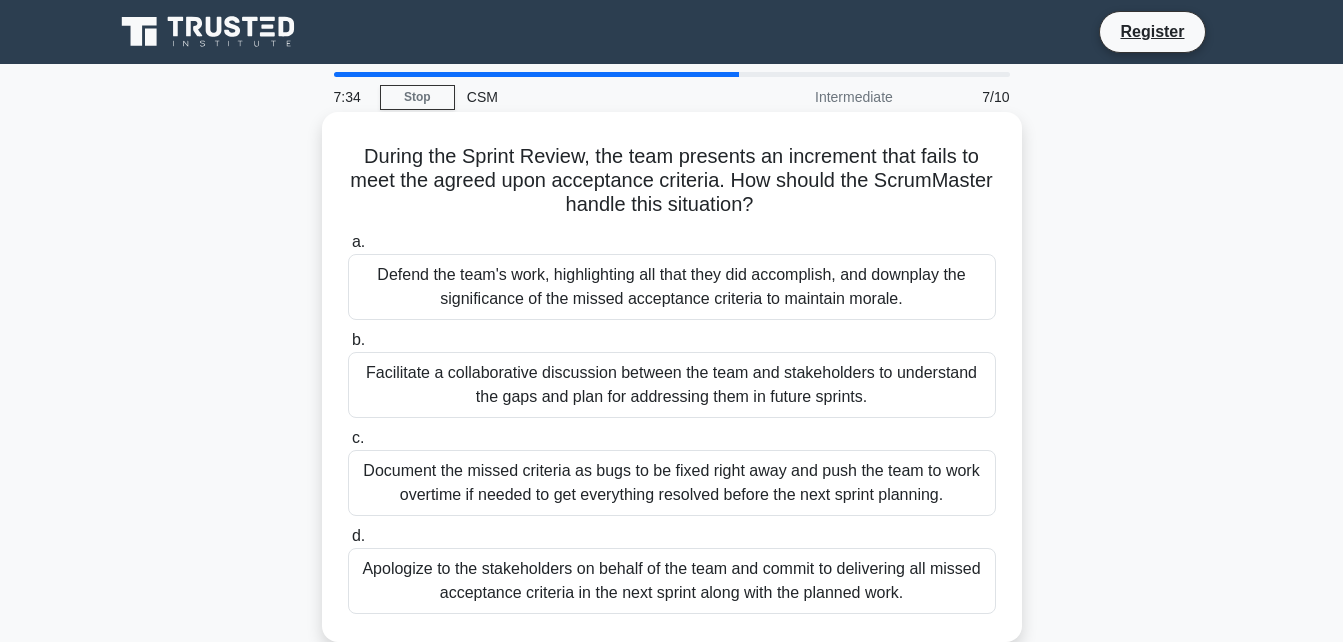 click on "Facilitate a collaborative discussion between the team and stakeholders to understand the gaps and plan for addressing them in future sprints." at bounding box center (672, 385) 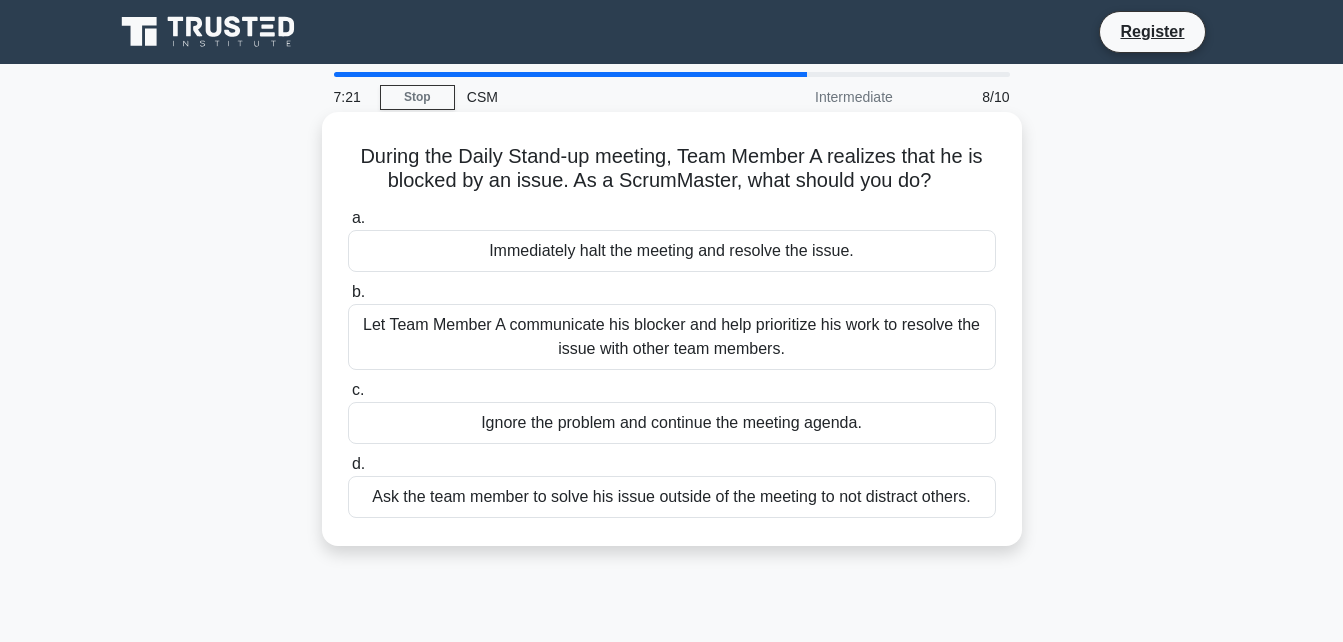 click on "Let Team Member A communicate his blocker and help prioritize his work to resolve the issue with other team members." at bounding box center [672, 337] 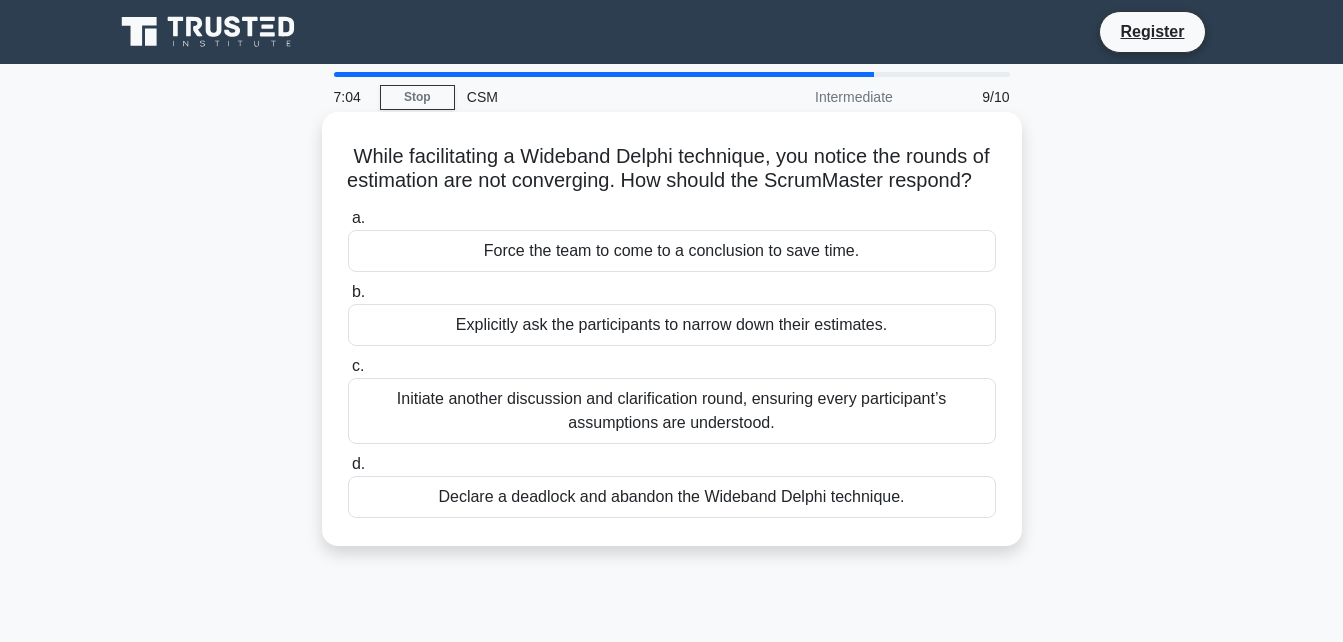 click on "Initiate another discussion and clarification round, ensuring every participant’s assumptions are understood." at bounding box center [672, 411] 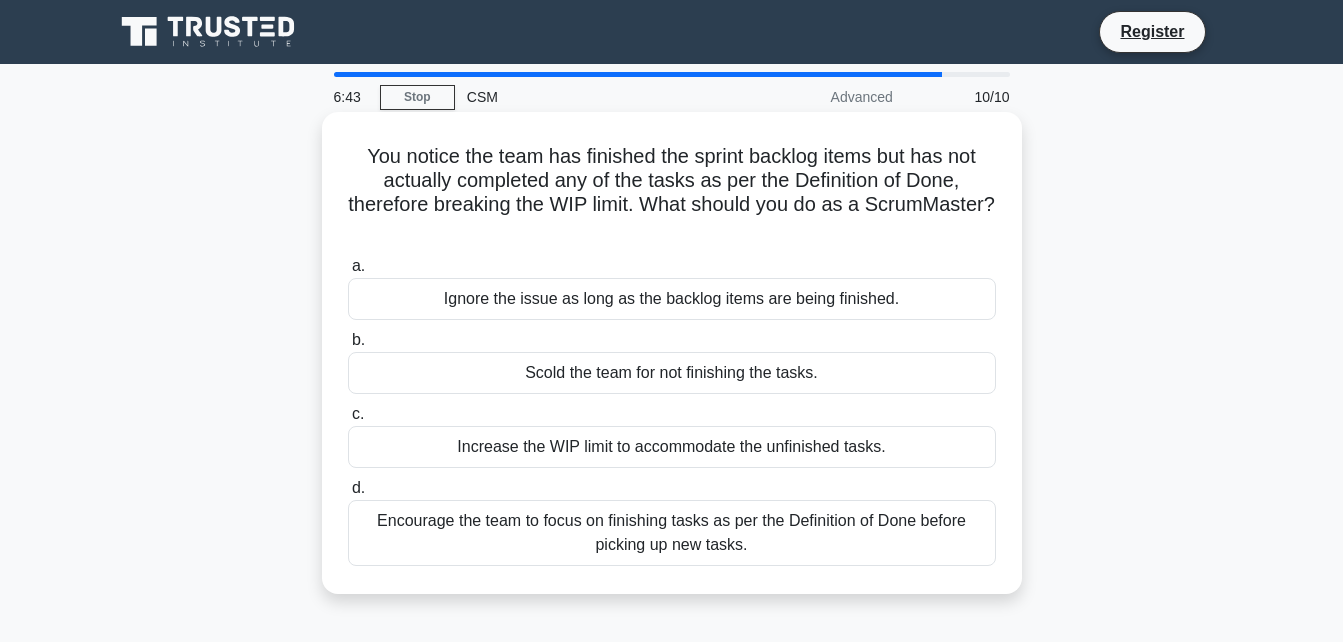 click on "Encourage the team to focus on finishing tasks as per the Definition of Done before picking up new tasks." at bounding box center (672, 533) 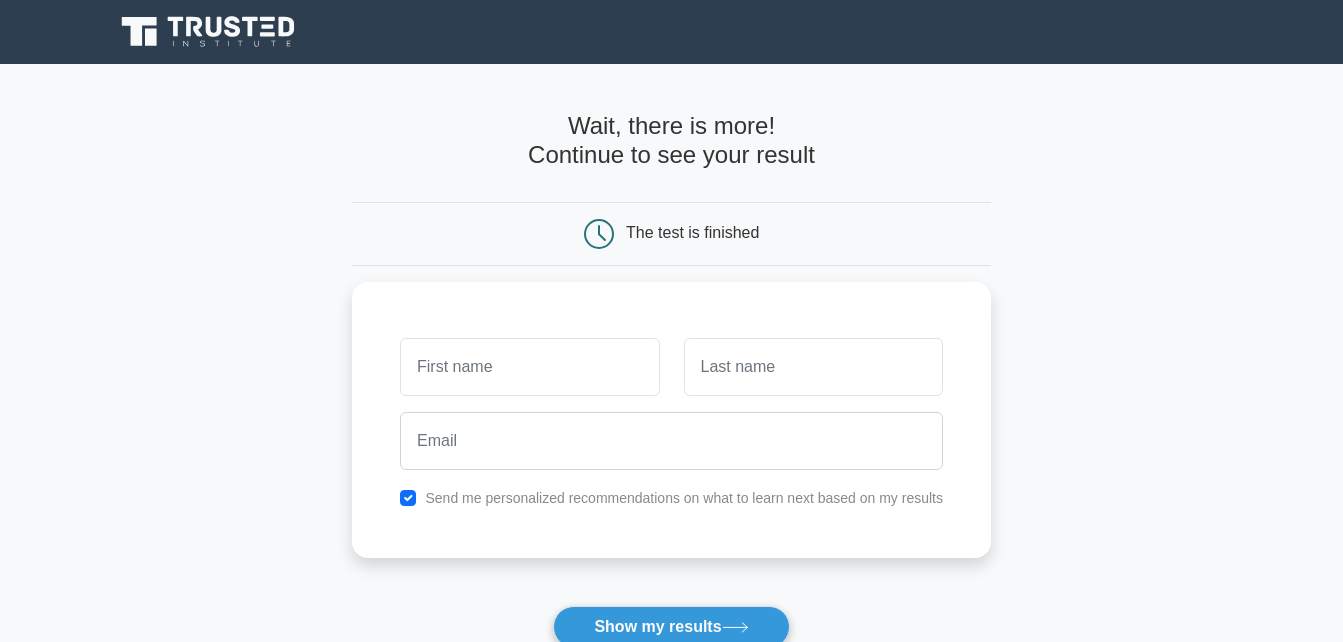 scroll, scrollTop: 0, scrollLeft: 0, axis: both 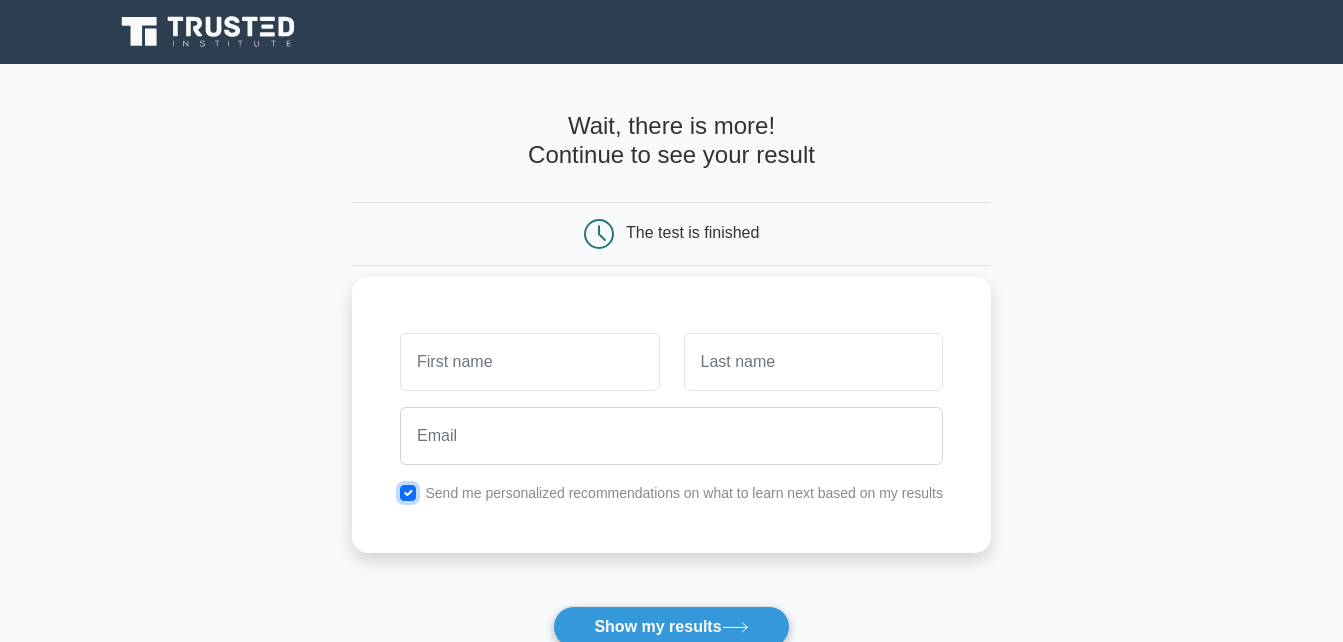 click at bounding box center (408, 493) 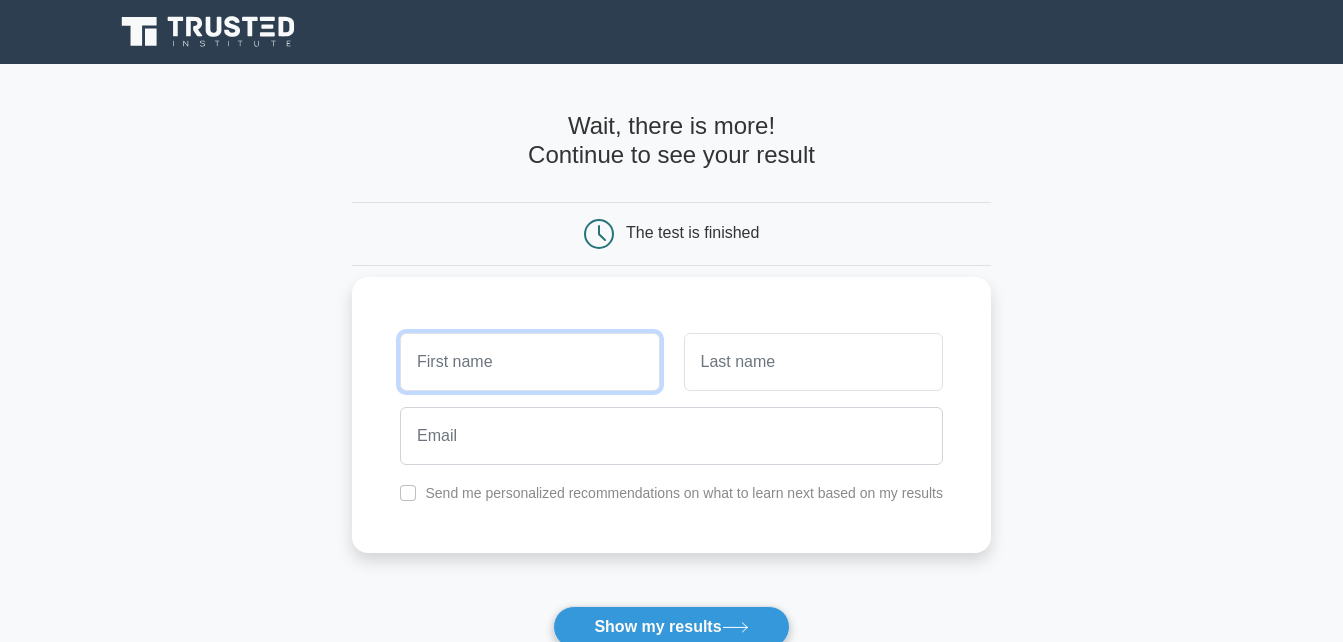 click at bounding box center (529, 362) 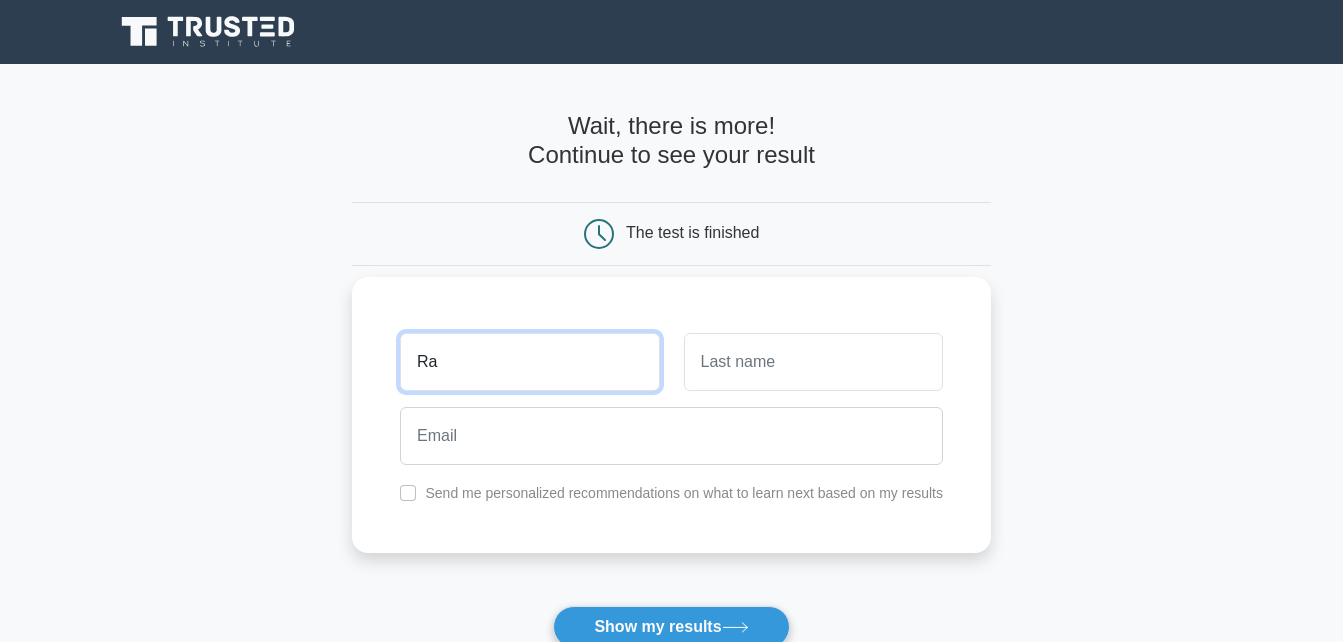 type on "R" 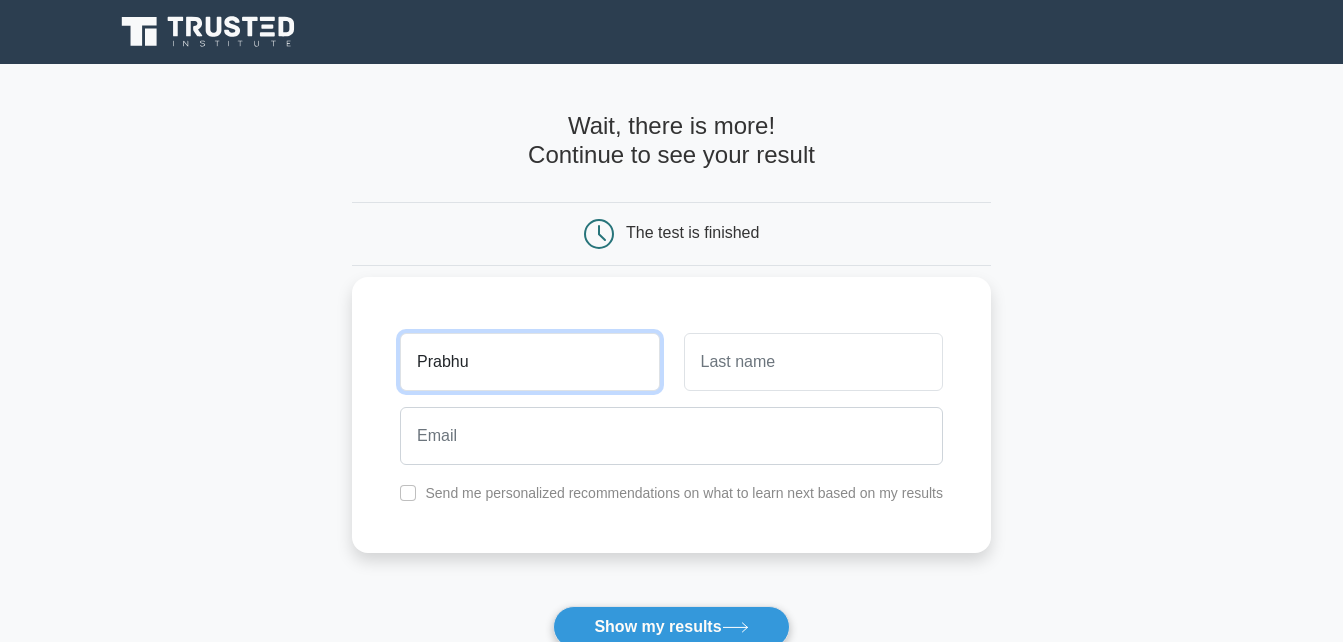 type on "Prabhu" 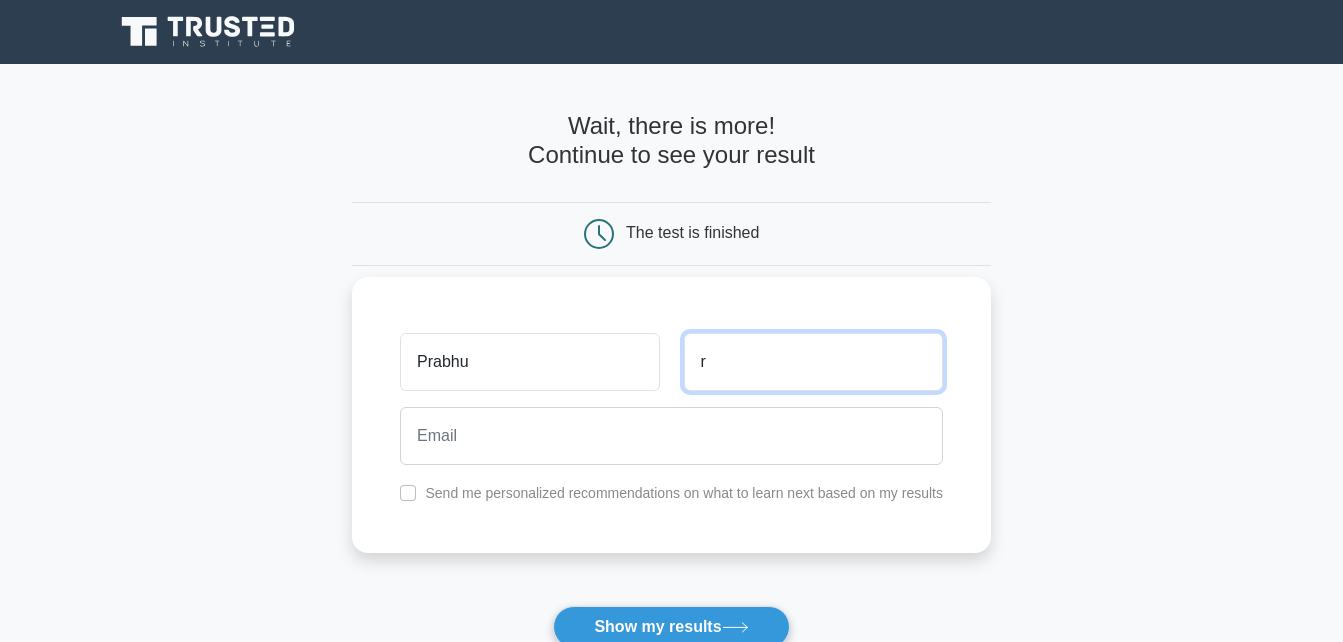 type on "r" 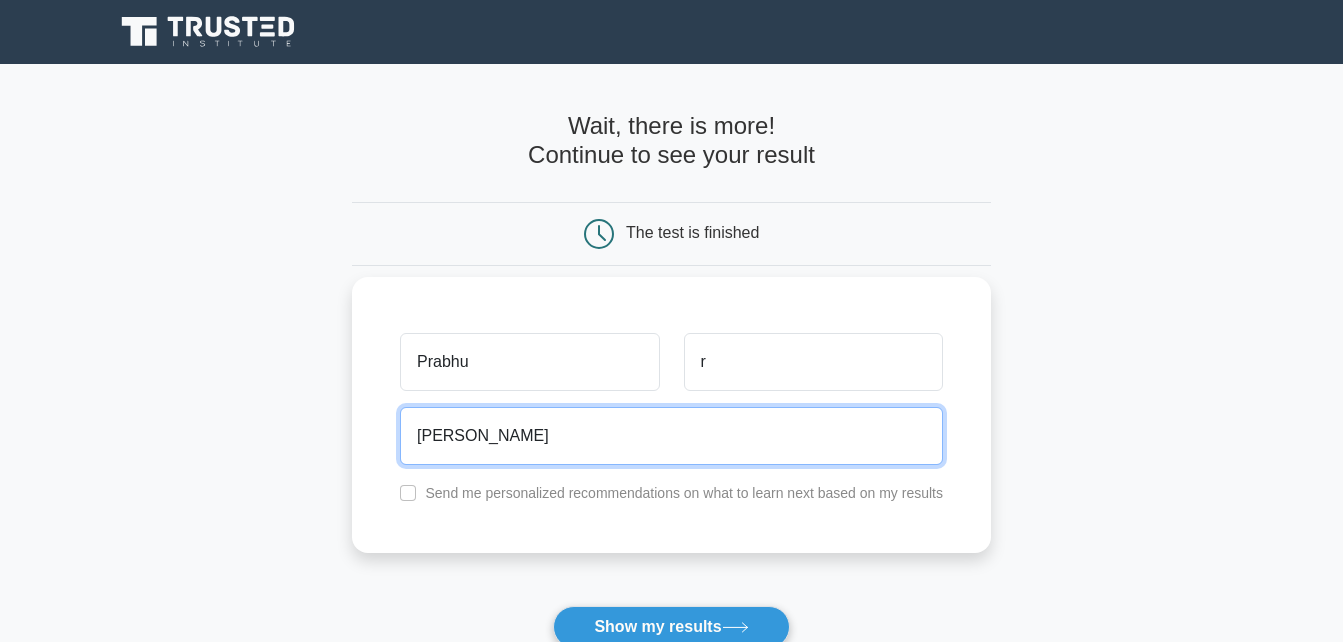 type on "prabhu82_ramb@yahoo.co.in" 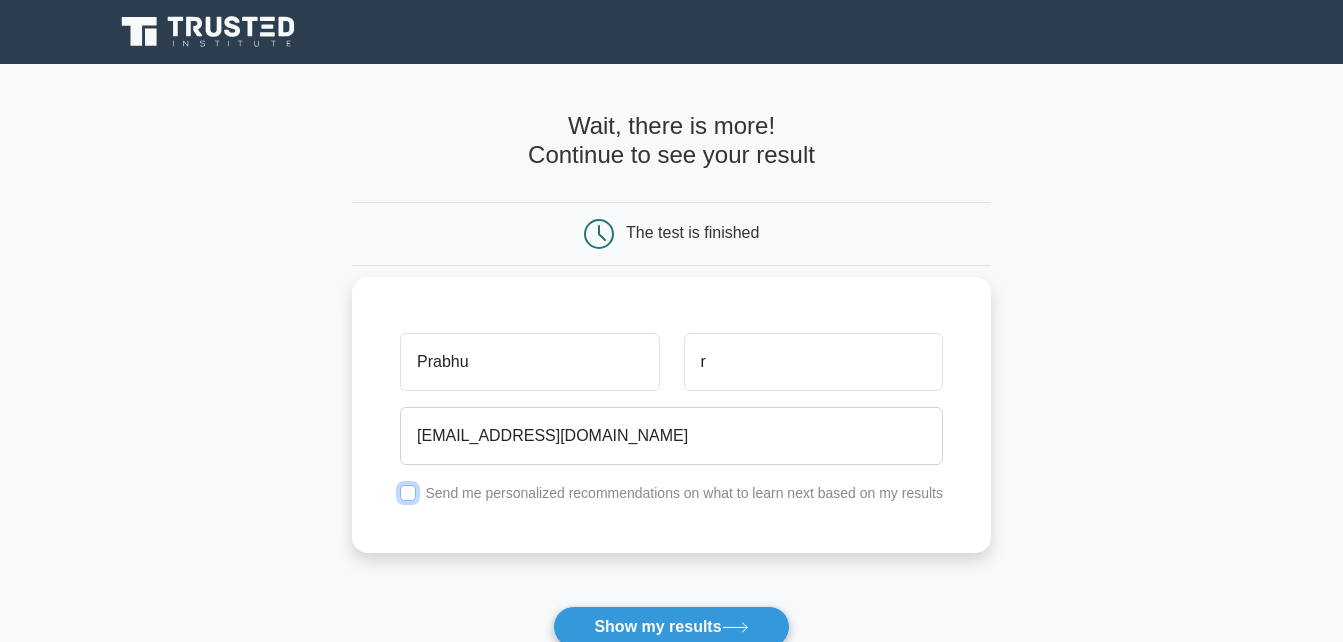 scroll, scrollTop: 100, scrollLeft: 0, axis: vertical 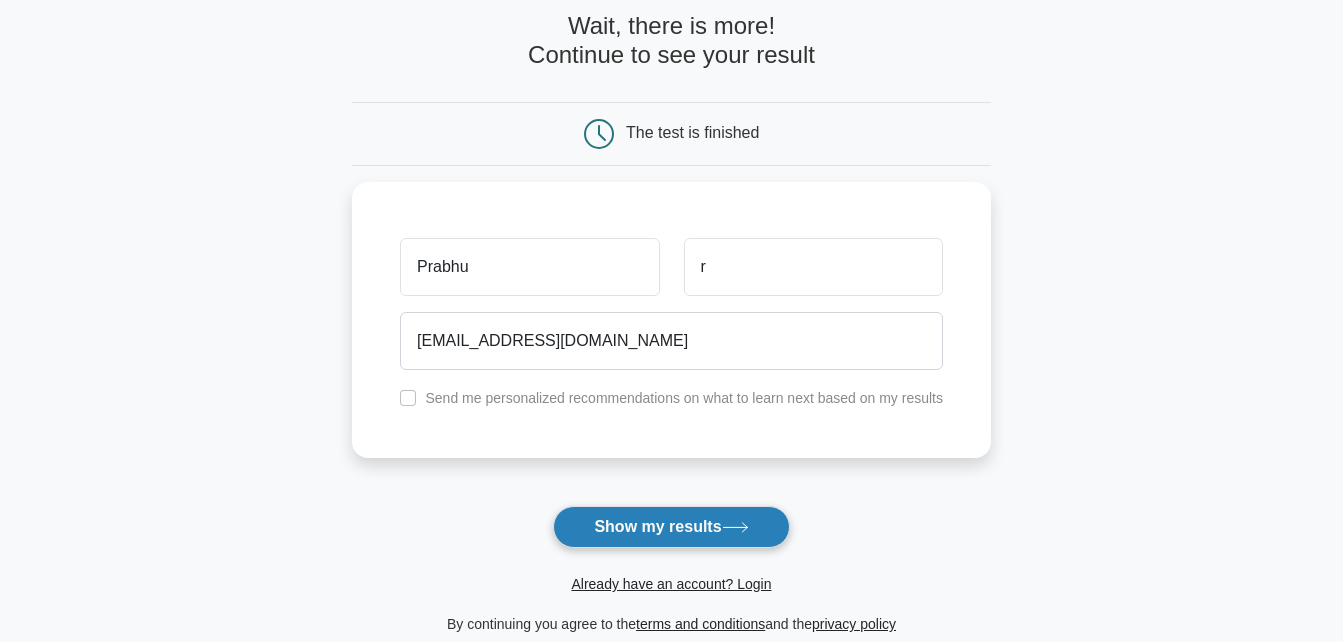 click on "Show my results" at bounding box center [671, 527] 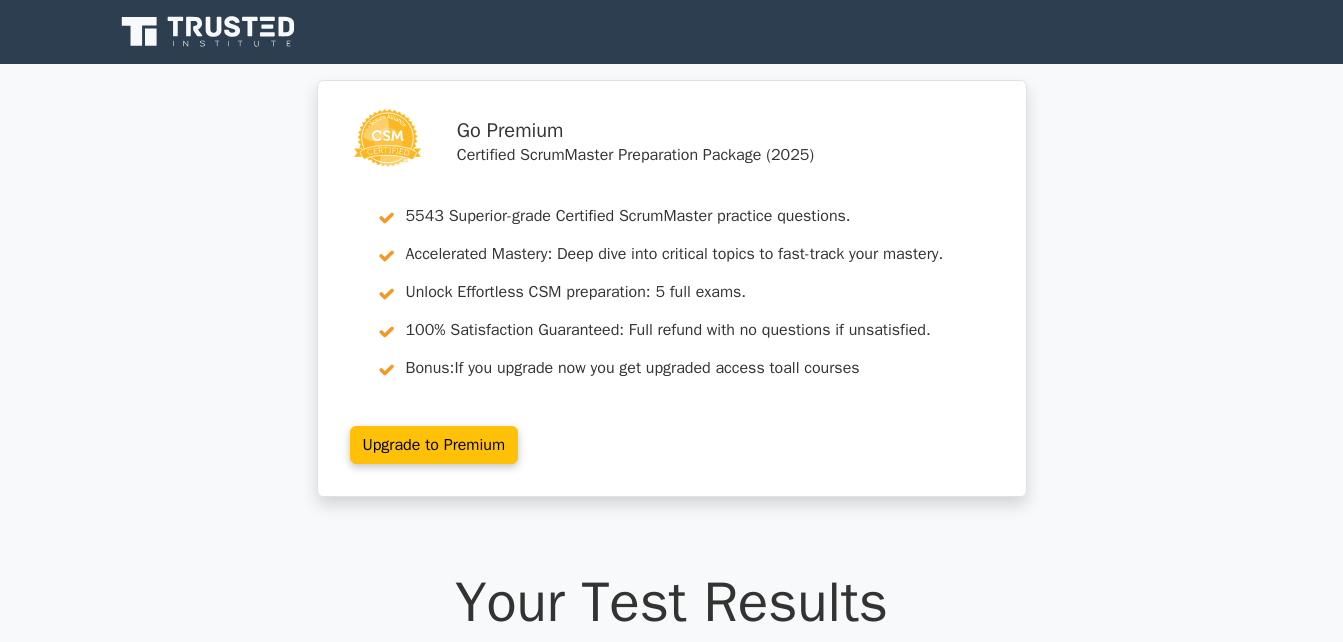 scroll, scrollTop: 0, scrollLeft: 0, axis: both 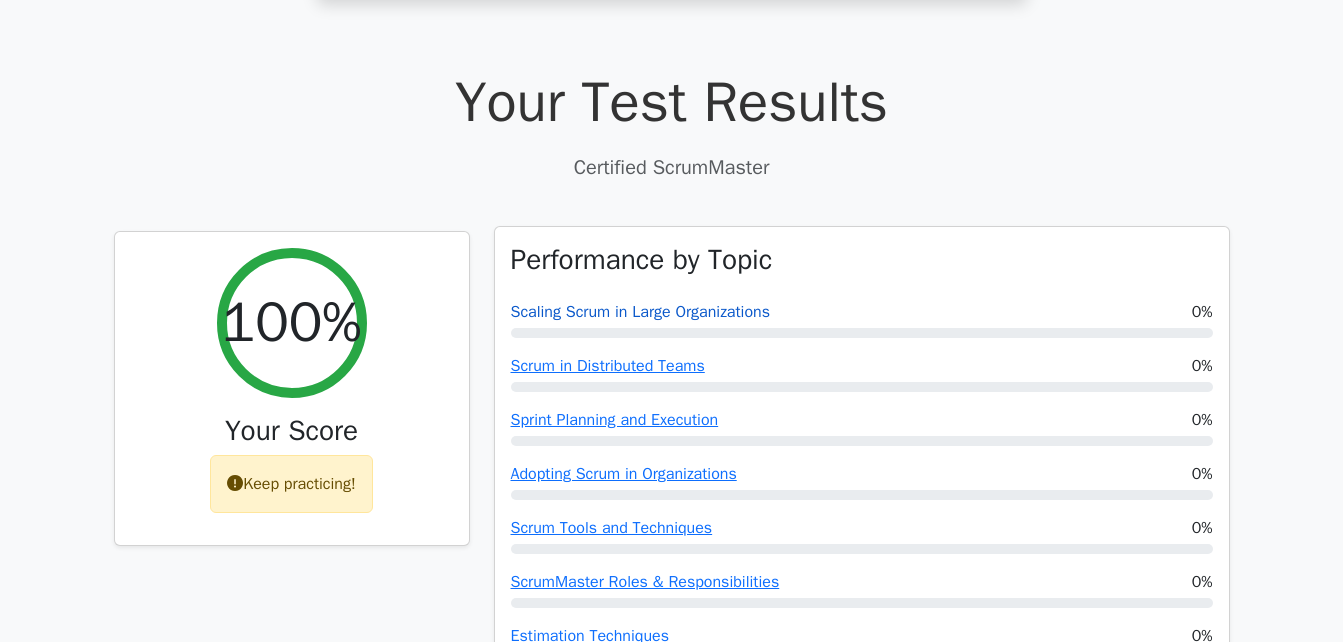 click on "Scaling Scrum in Large Organizations" at bounding box center (640, 312) 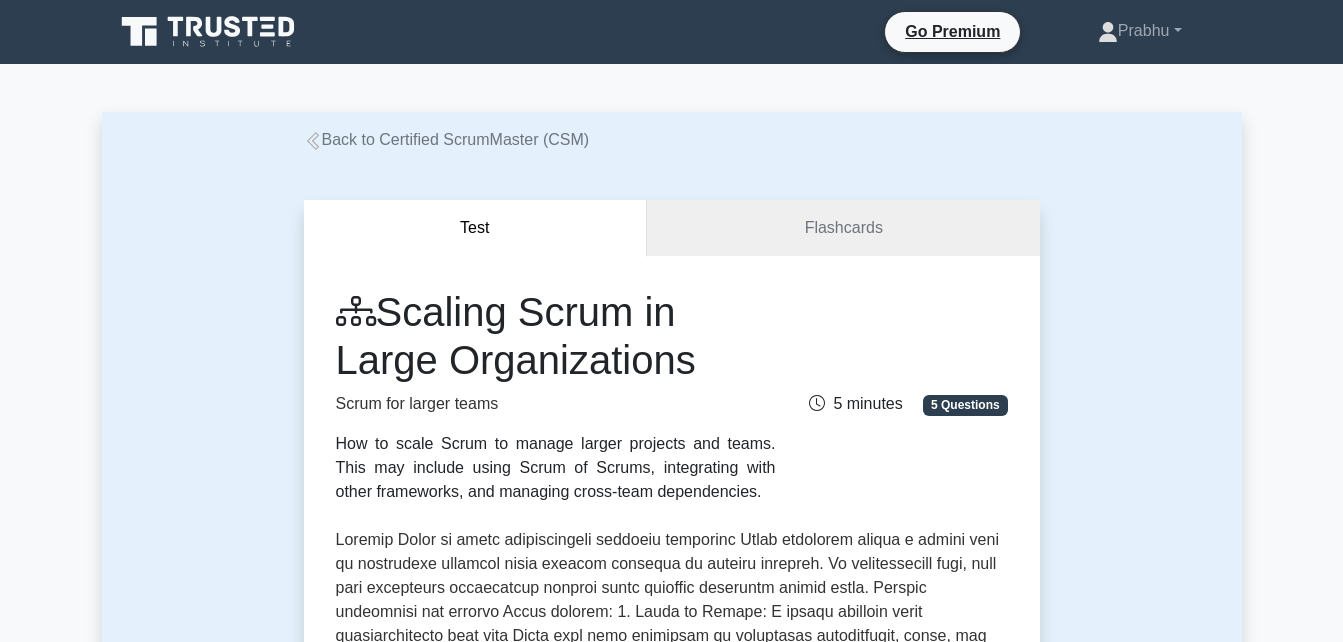 scroll, scrollTop: 0, scrollLeft: 0, axis: both 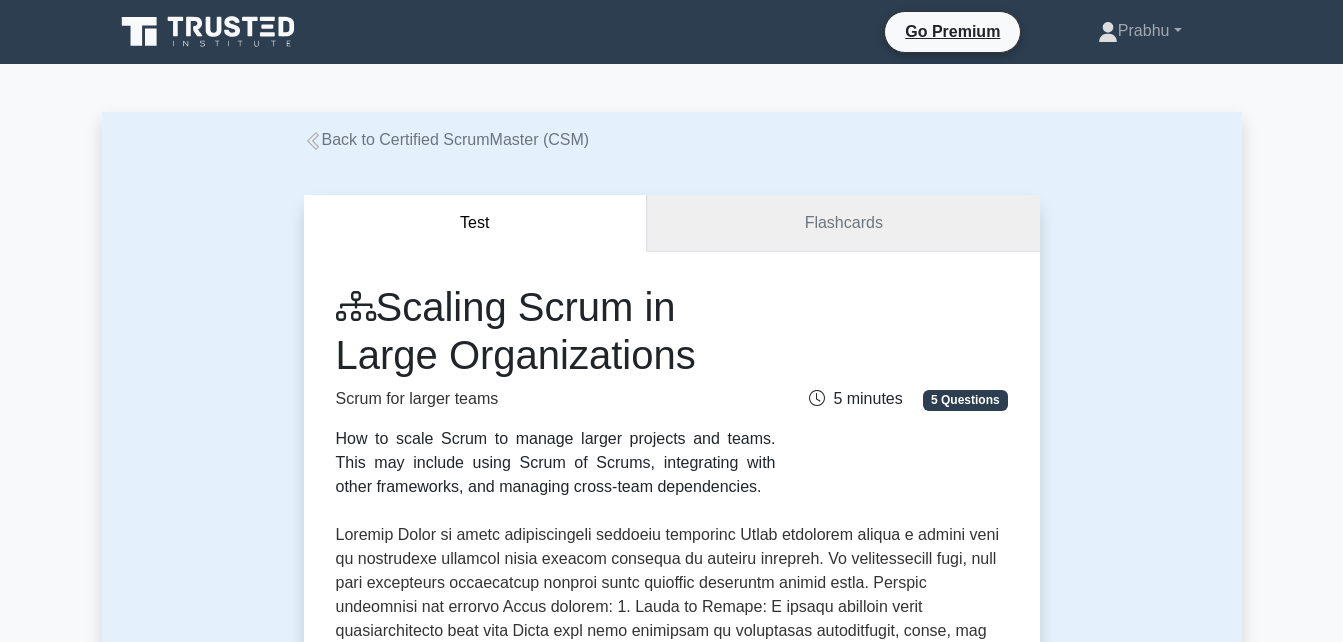 click on "Flashcards" at bounding box center [843, 223] 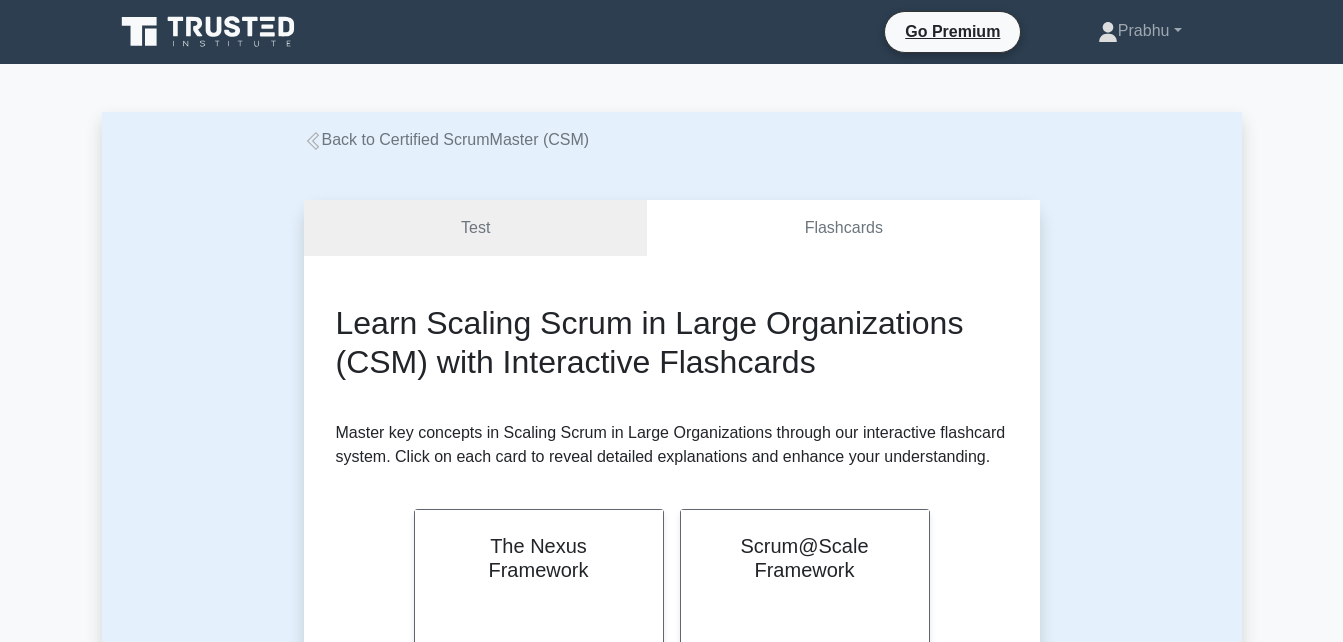 scroll, scrollTop: 0, scrollLeft: 0, axis: both 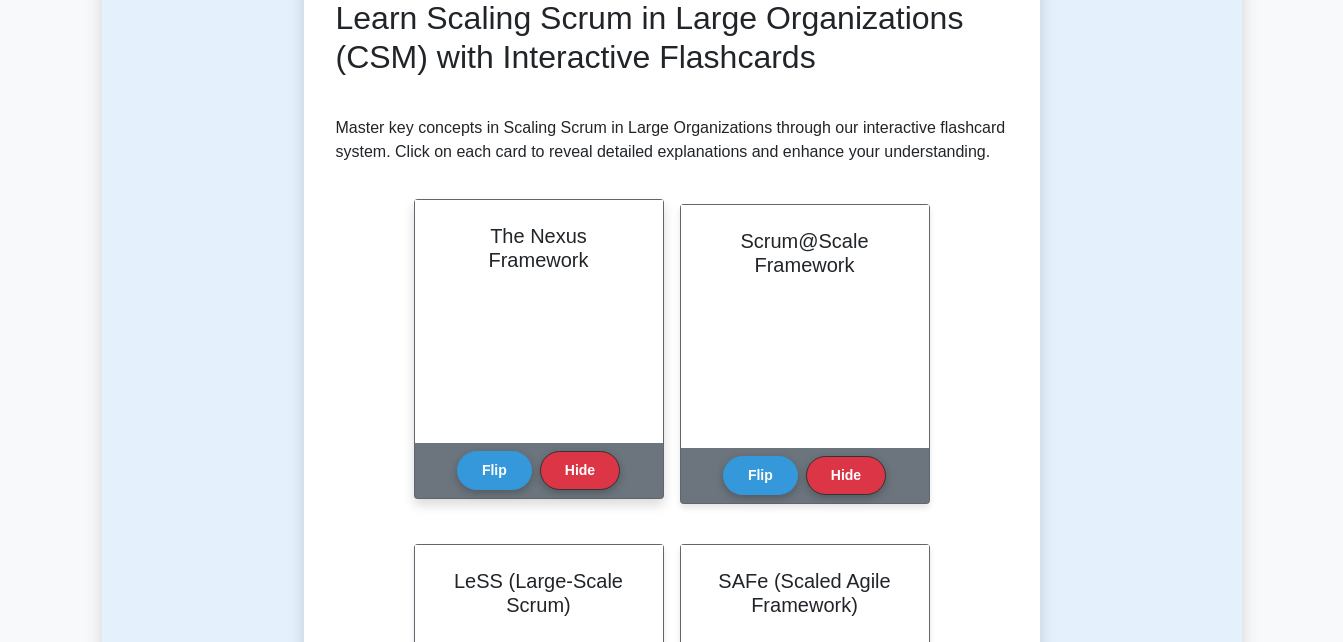 click on "The Nexus Framework" at bounding box center [539, 321] 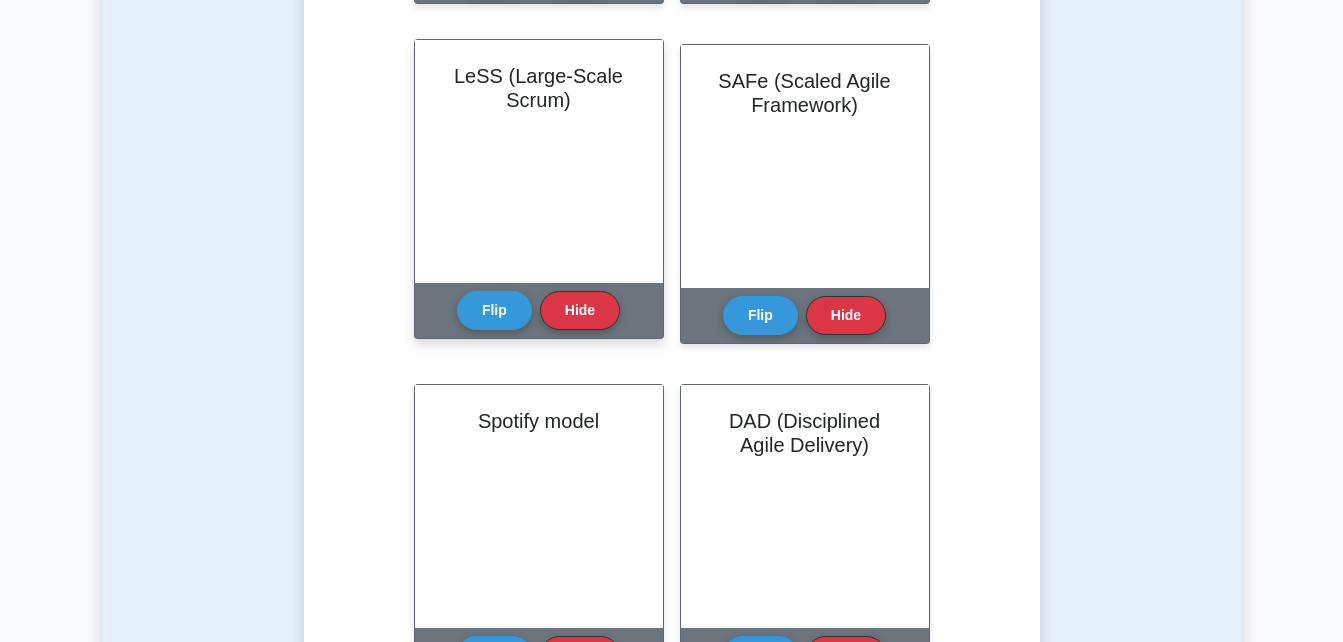 scroll, scrollTop: 0, scrollLeft: 0, axis: both 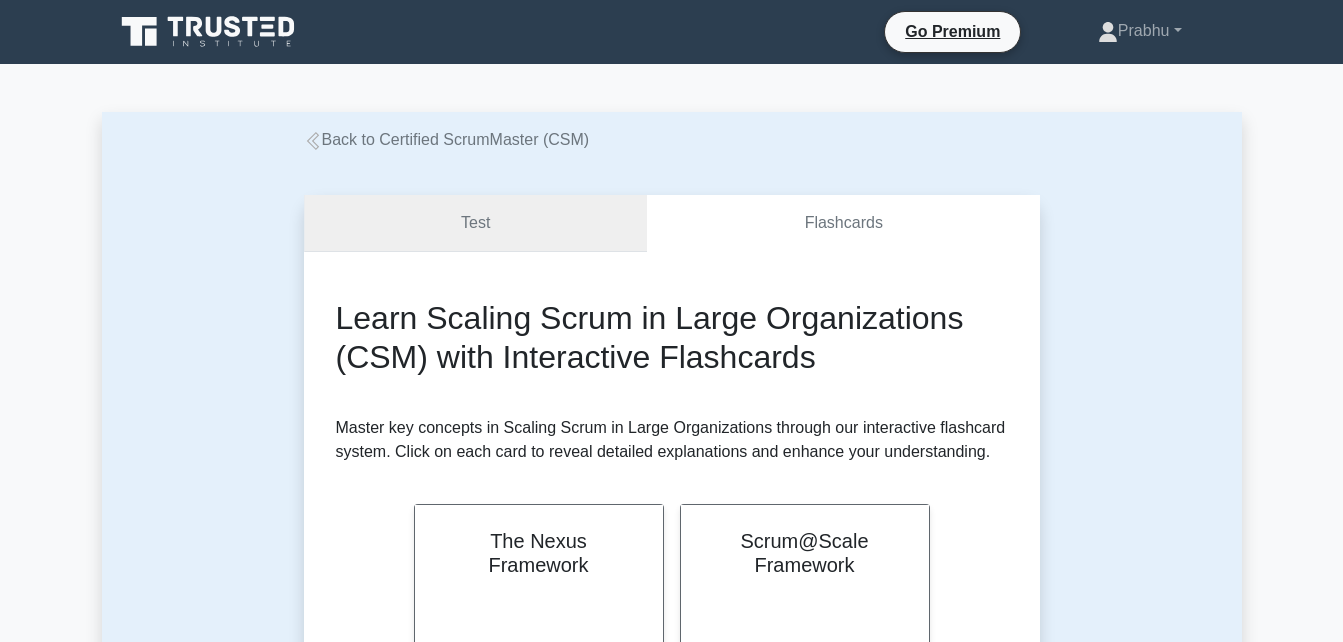 click on "Test" at bounding box center (476, 223) 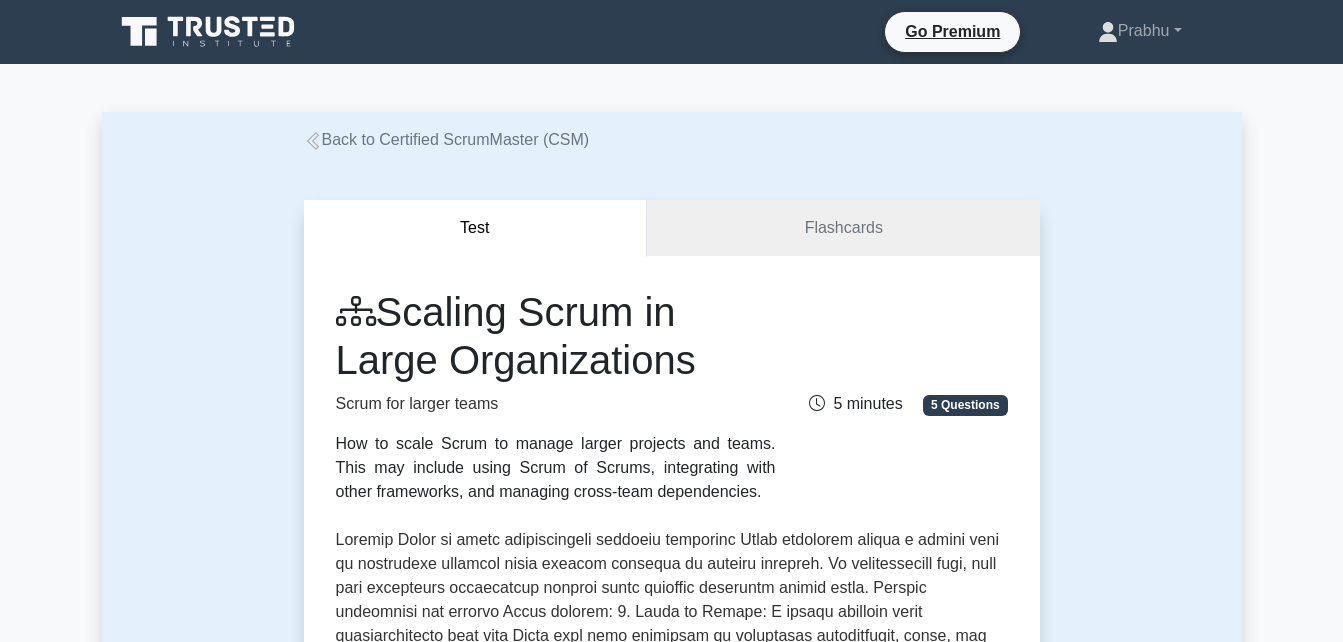 scroll, scrollTop: 0, scrollLeft: 0, axis: both 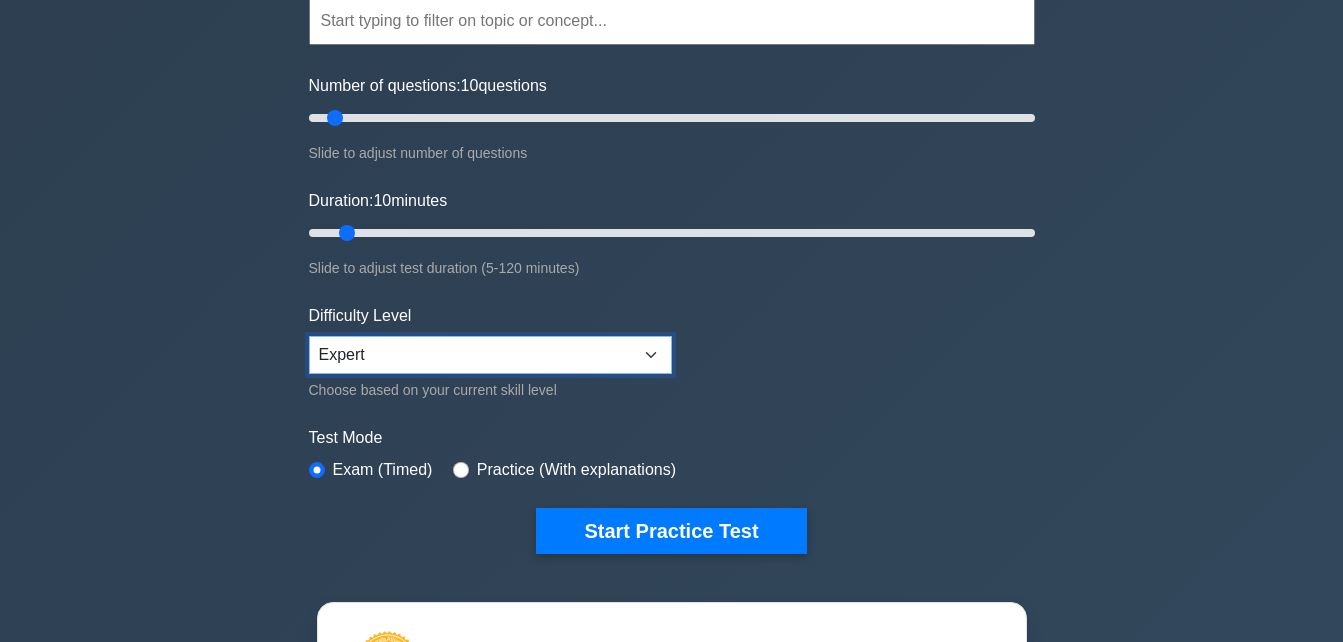 click on "Beginner
Intermediate
Expert" at bounding box center (490, 355) 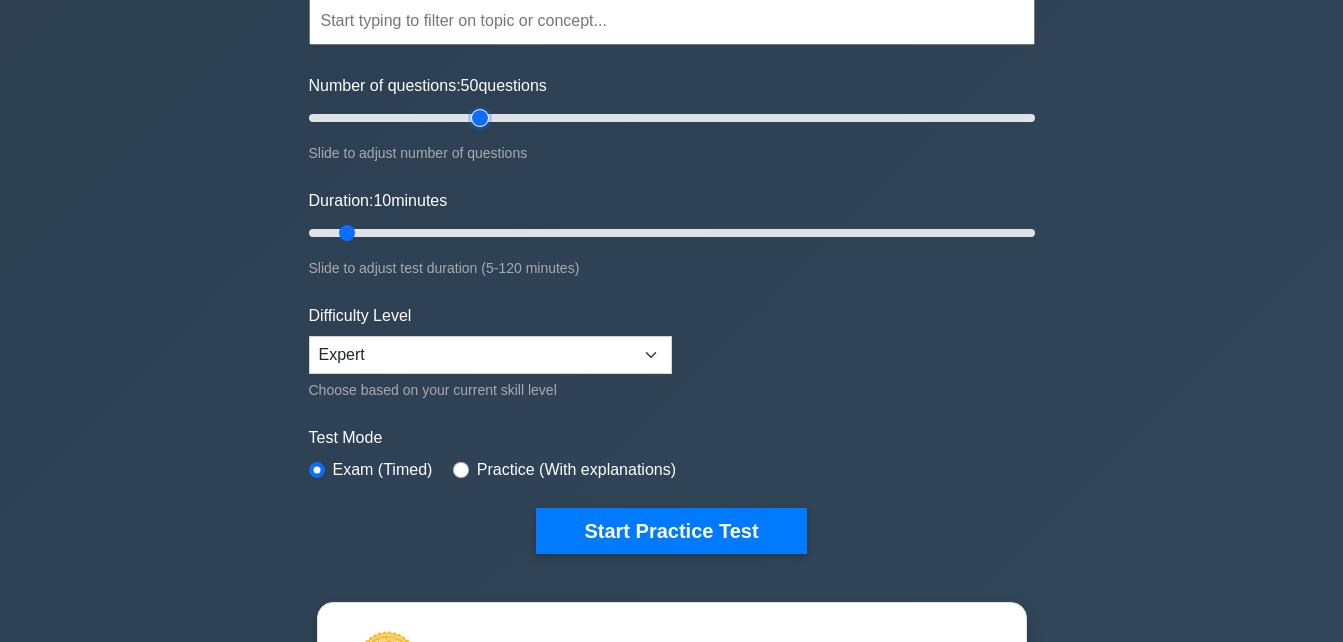 drag, startPoint x: 337, startPoint y: 115, endPoint x: 478, endPoint y: 107, distance: 141.22676 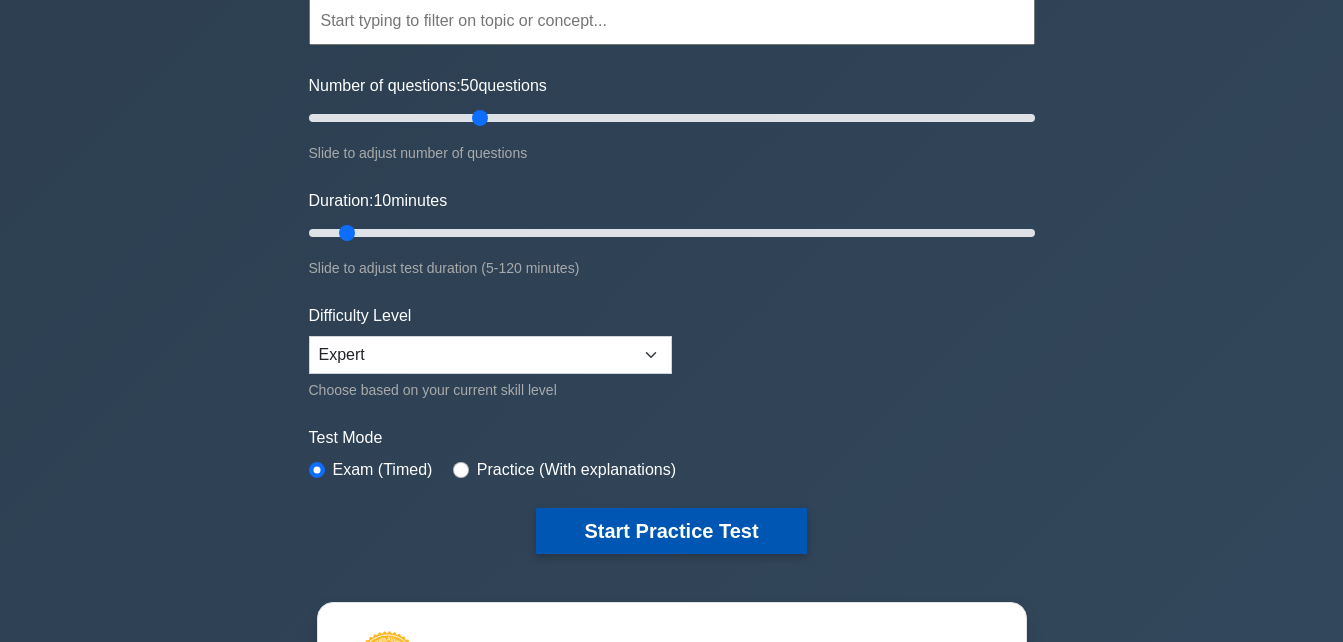 click on "Start Practice Test" at bounding box center (671, 531) 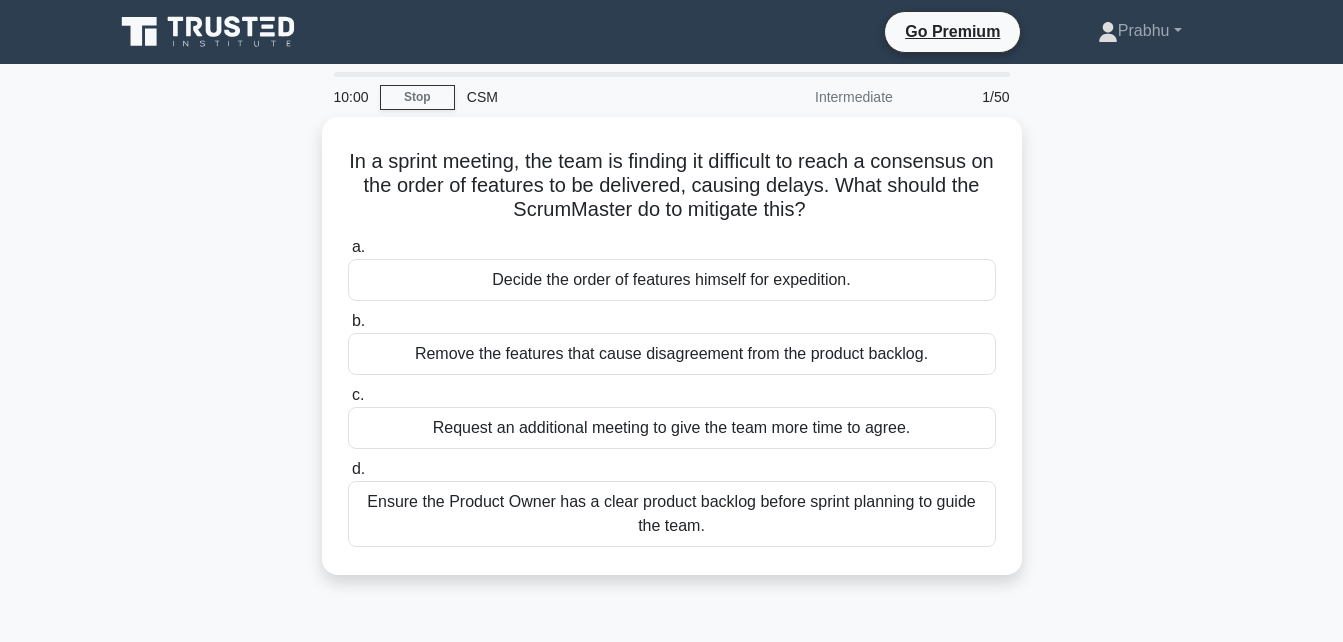 scroll, scrollTop: 400, scrollLeft: 0, axis: vertical 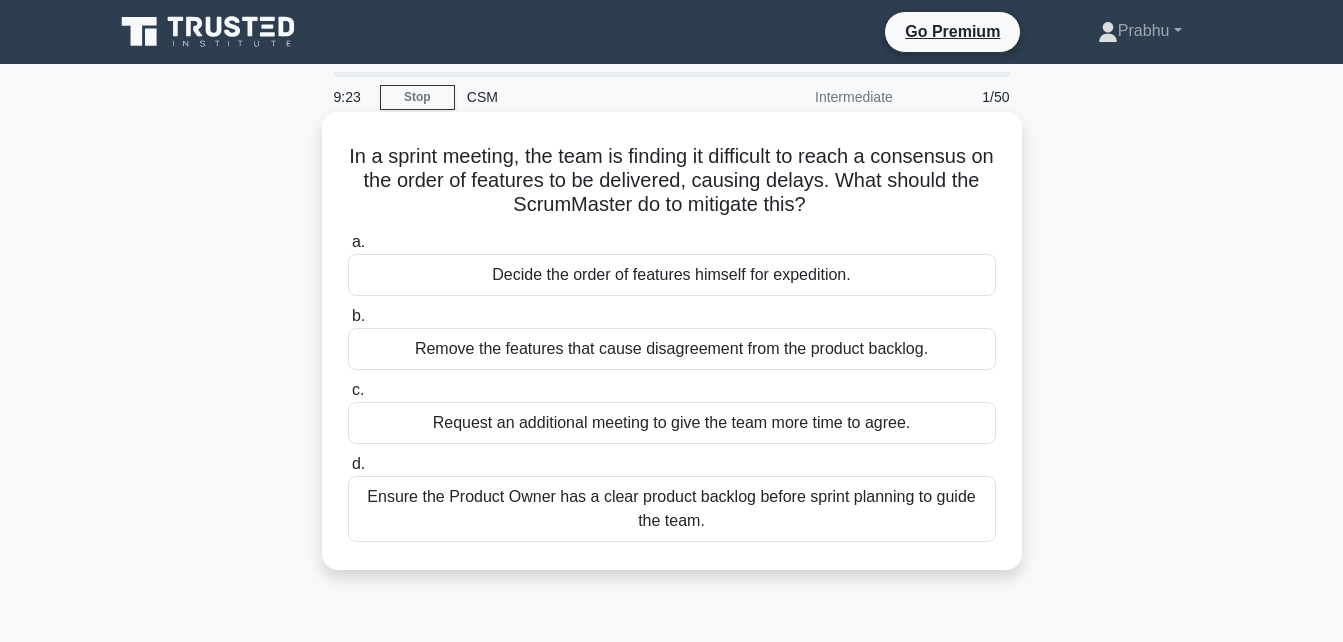 click on "Request an additional meeting to give the team more time to agree." at bounding box center (672, 423) 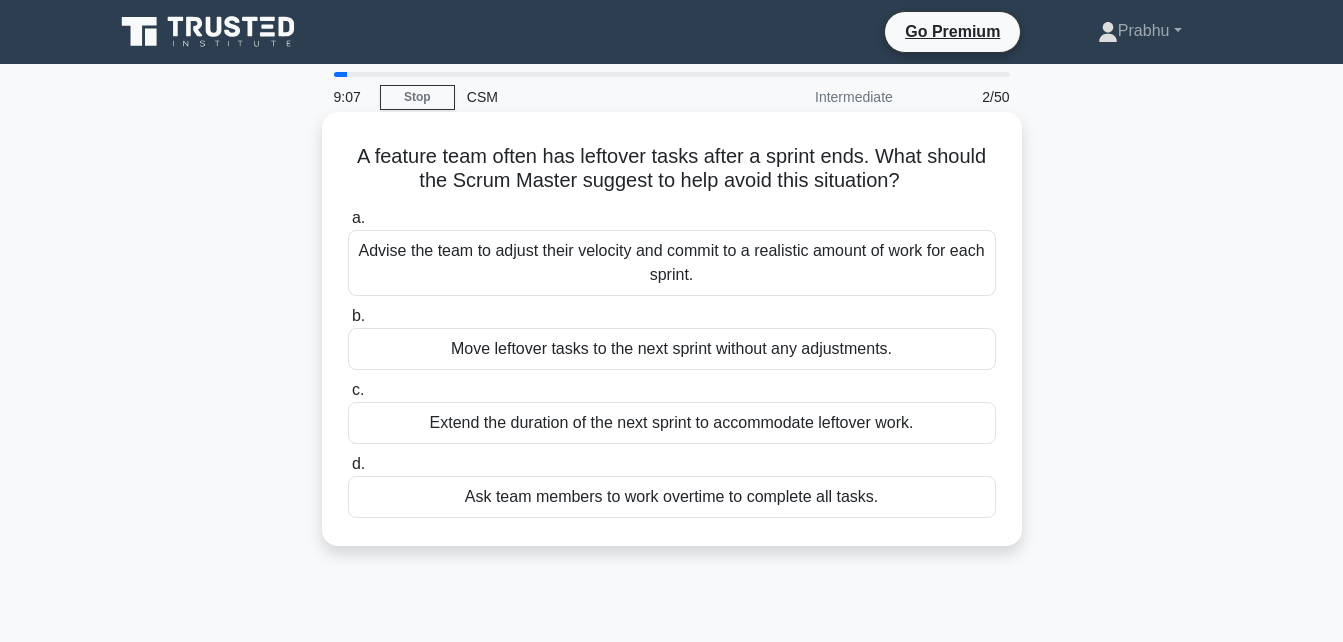 click on "Advise the team to adjust their velocity and commit to a realistic amount of work for each sprint." at bounding box center [672, 263] 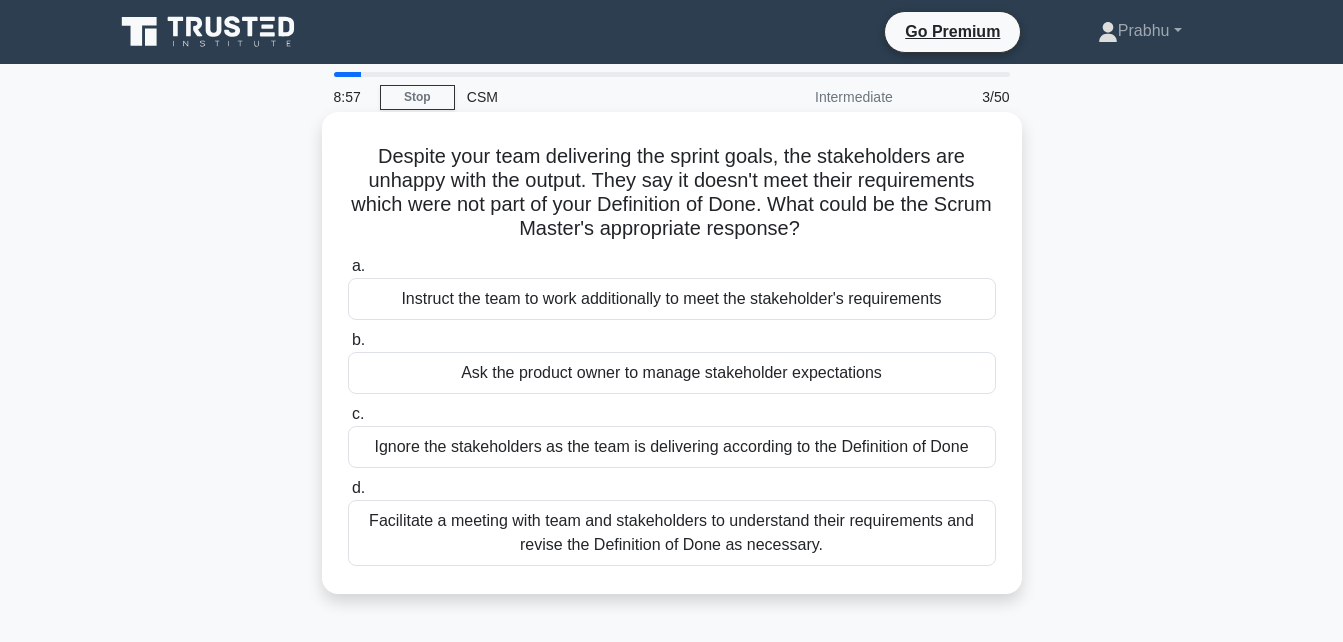 click on "Facilitate a meeting with team and stakeholders to understand their requirements and revise the Definition of Done as necessary." at bounding box center (672, 533) 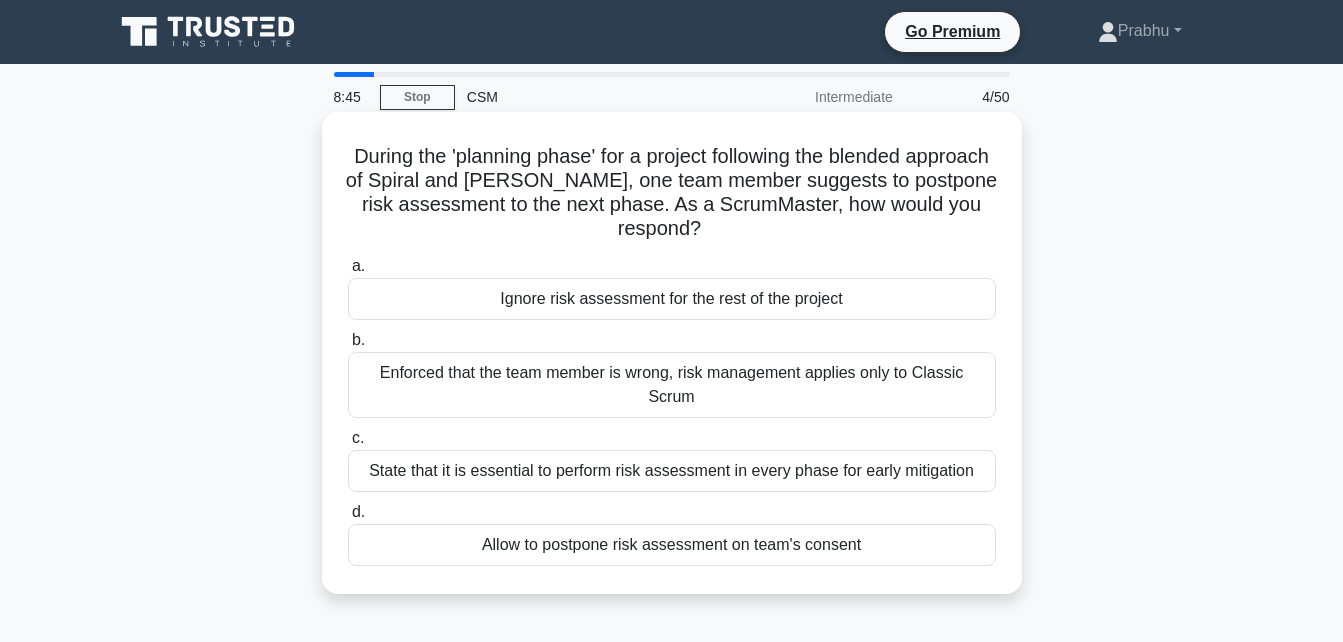 click on "State that it is essential to perform risk assessment in every phase for early mitigation" at bounding box center (672, 471) 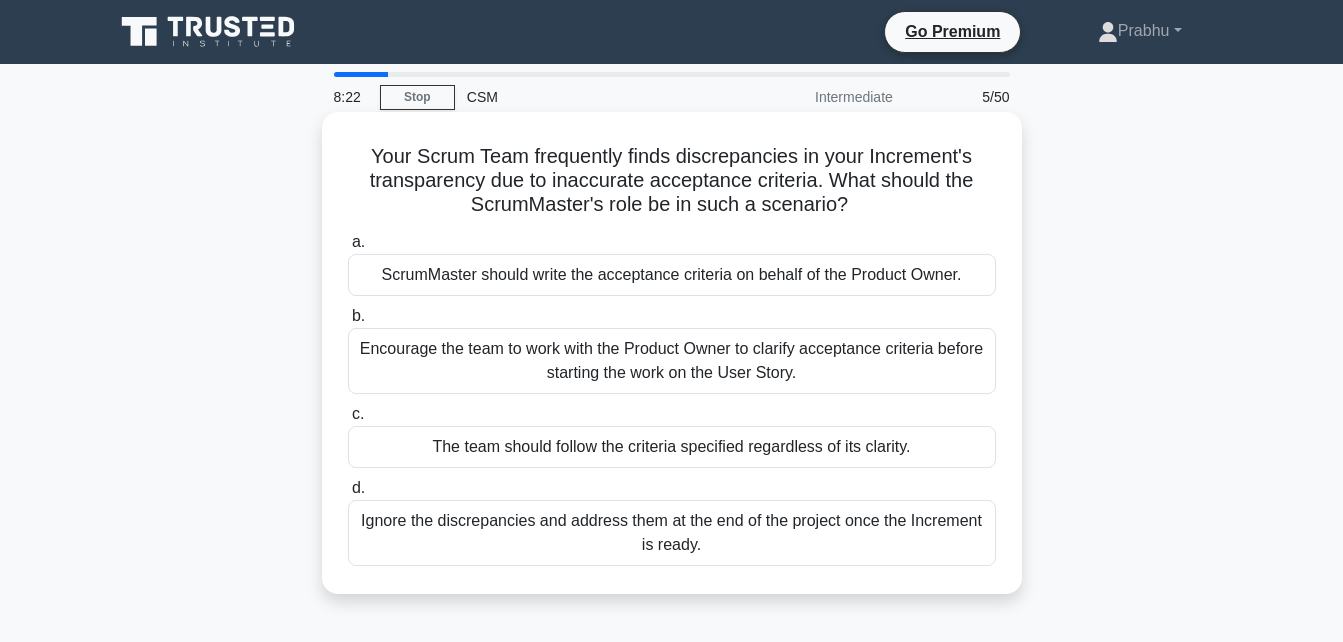 click on "Encourage the team to work with the Product Owner to clarify acceptance criteria before starting the work on the User Story." at bounding box center (672, 361) 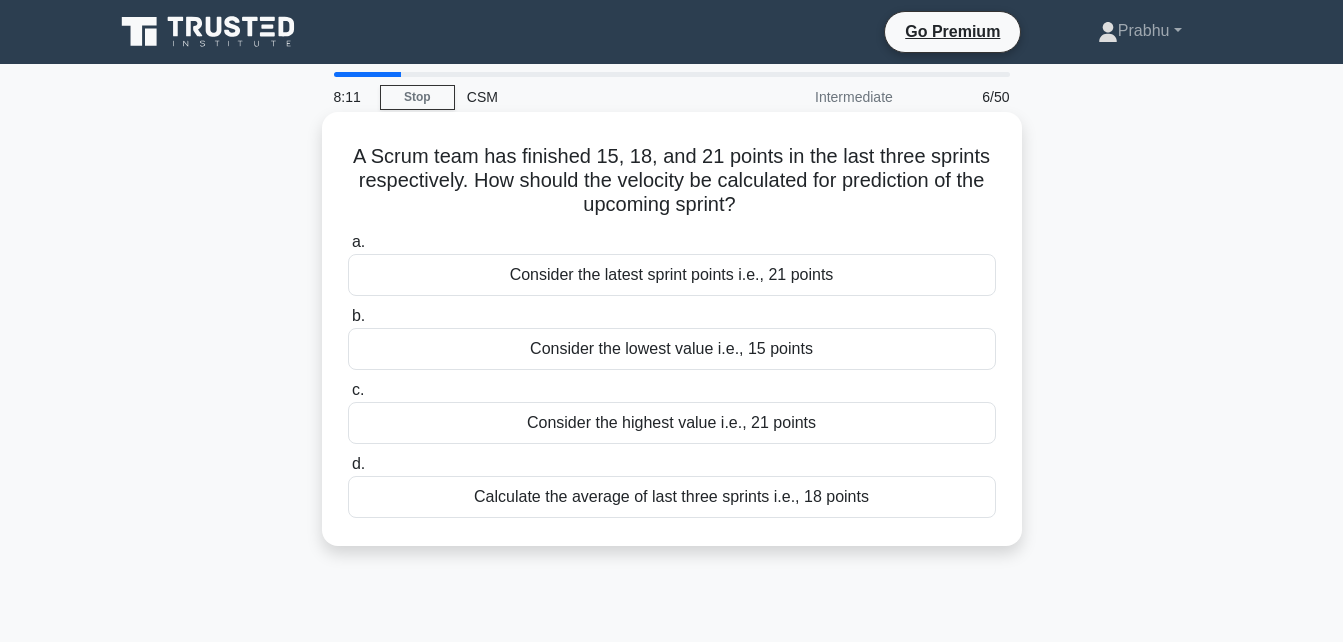 click on "Calculate the average of last three sprints i.e., 18 points" at bounding box center [672, 497] 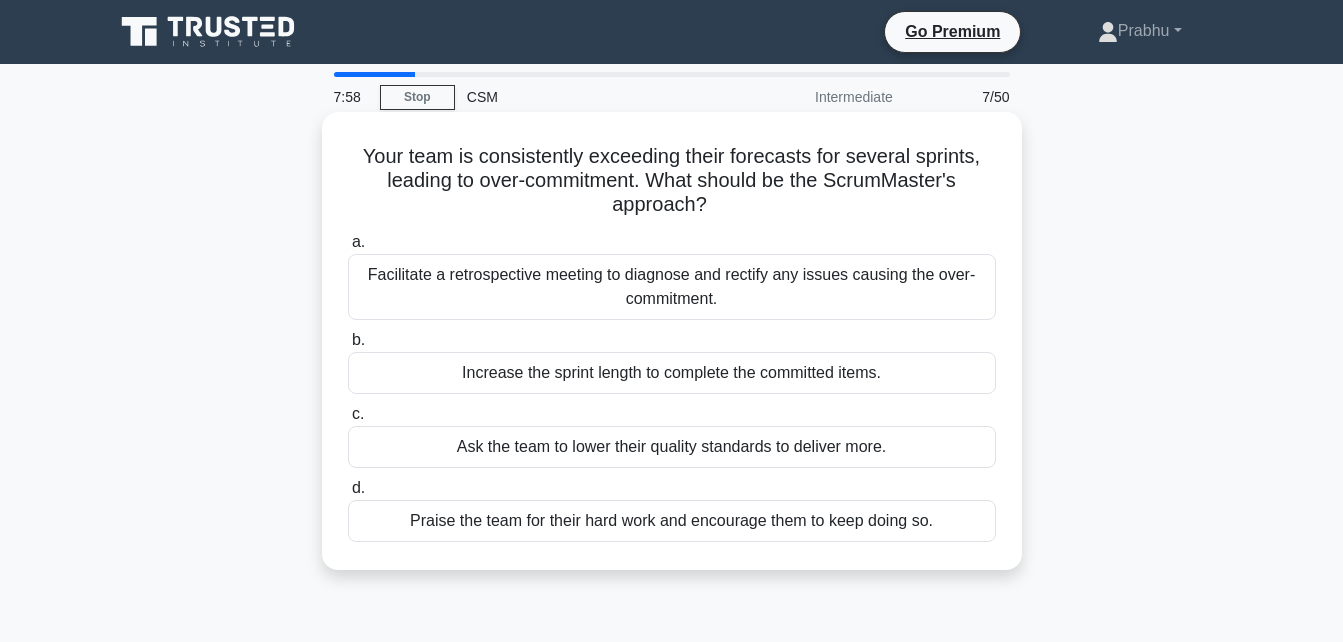 click on "Facilitate a retrospective meeting to diagnose and rectify any issues causing the over-commitment." at bounding box center (672, 287) 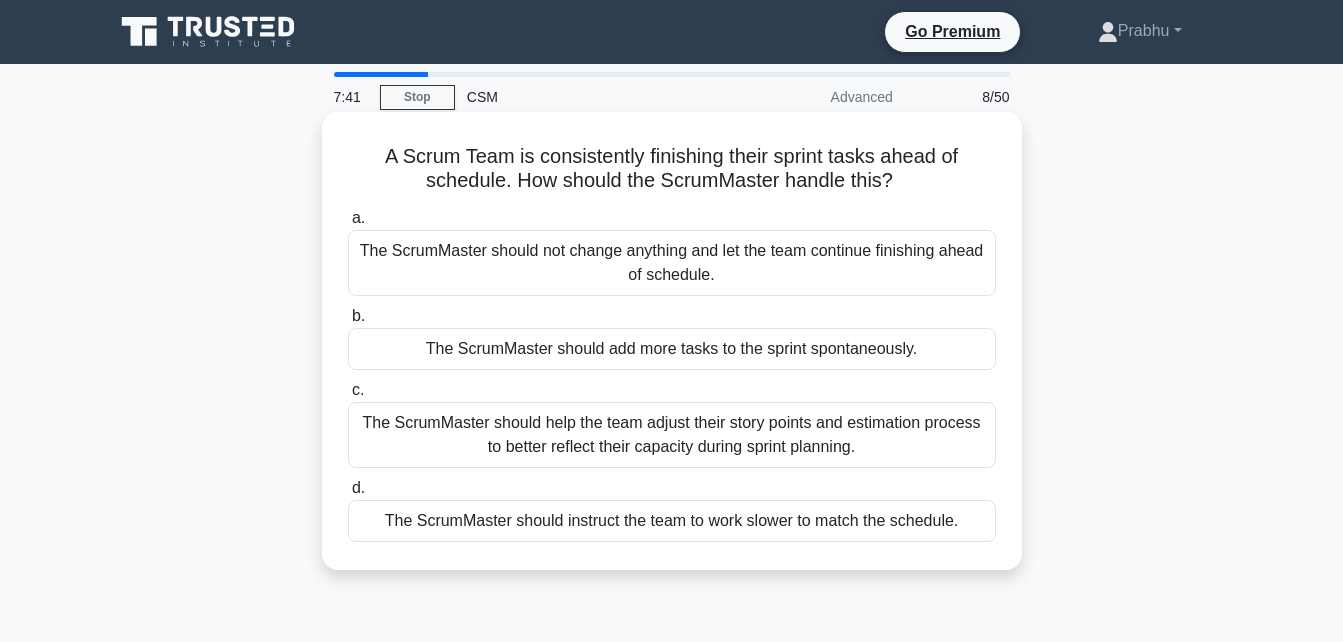 click on "The ScrumMaster should help the team adjust their story points and estimation process to better reflect their capacity during sprint planning." at bounding box center (672, 435) 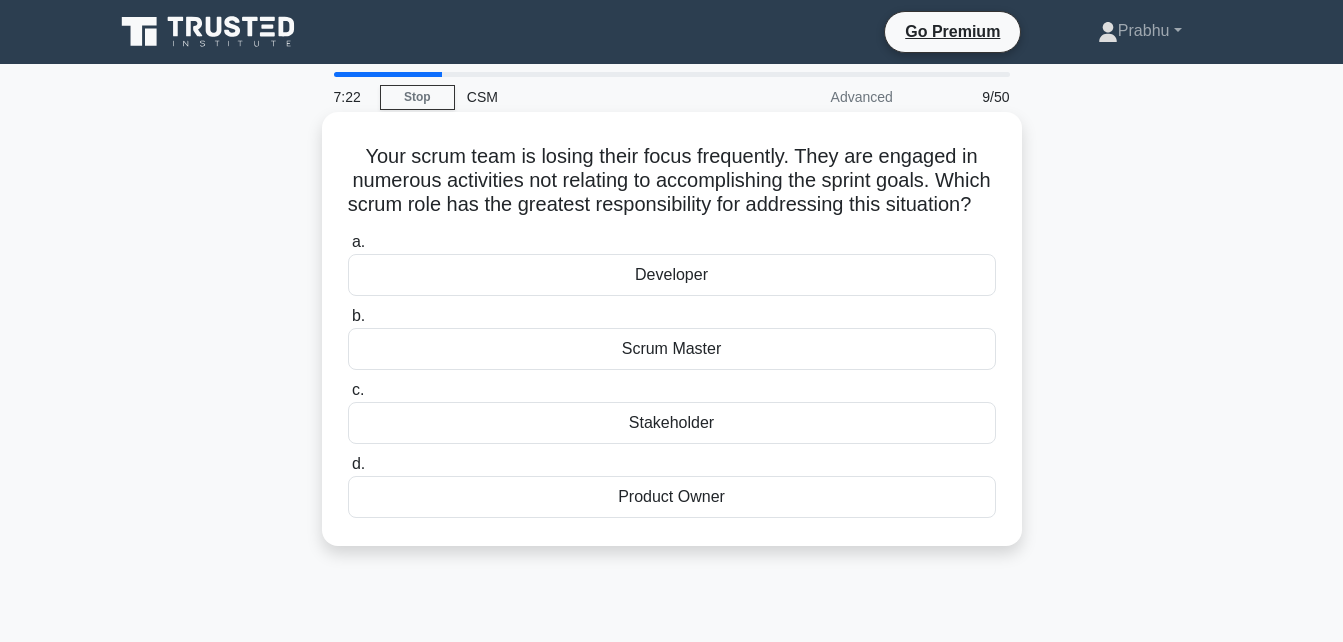 click on "Scrum Master" at bounding box center (672, 349) 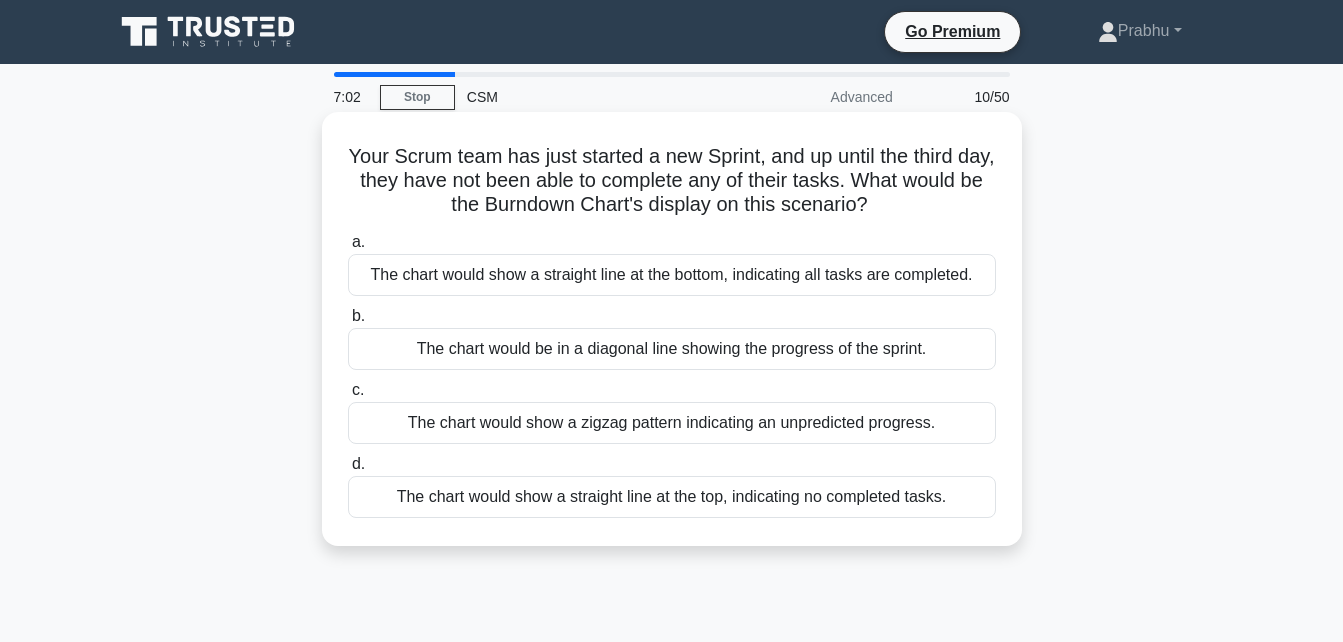 click on "The chart would show a straight line at the top, indicating no completed tasks." at bounding box center (672, 497) 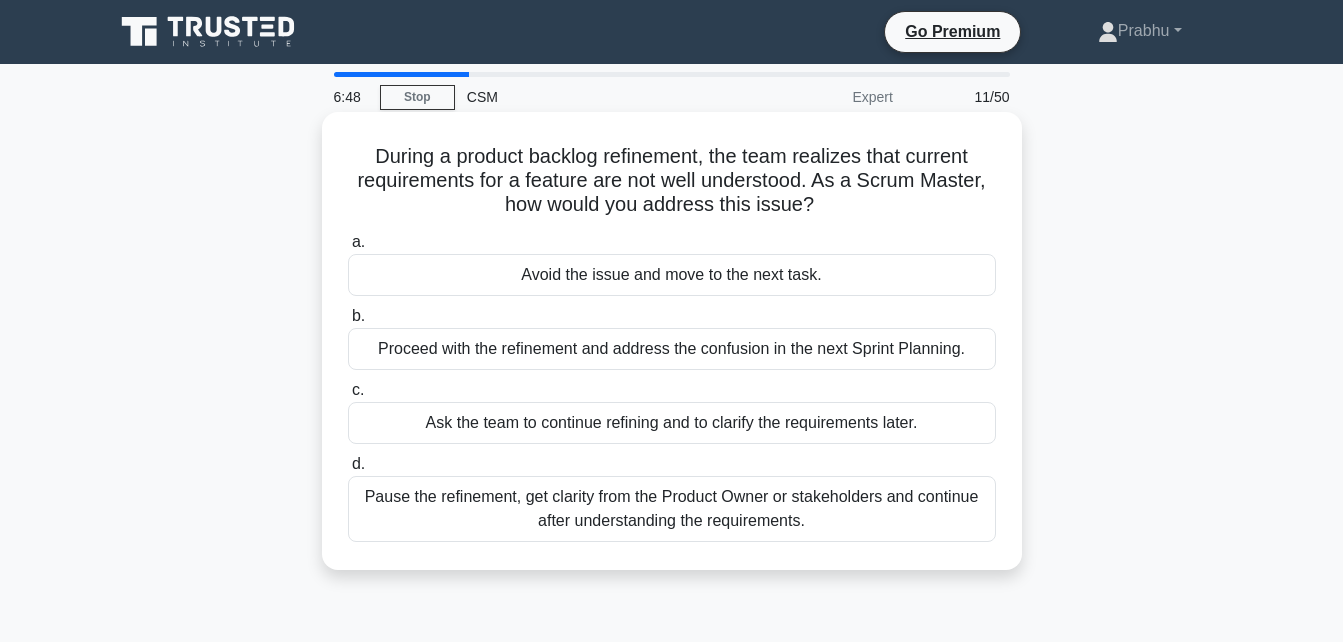 click on "Pause the refinement, get clarity from the Product Owner or stakeholders and continue after understanding the requirements." at bounding box center (672, 509) 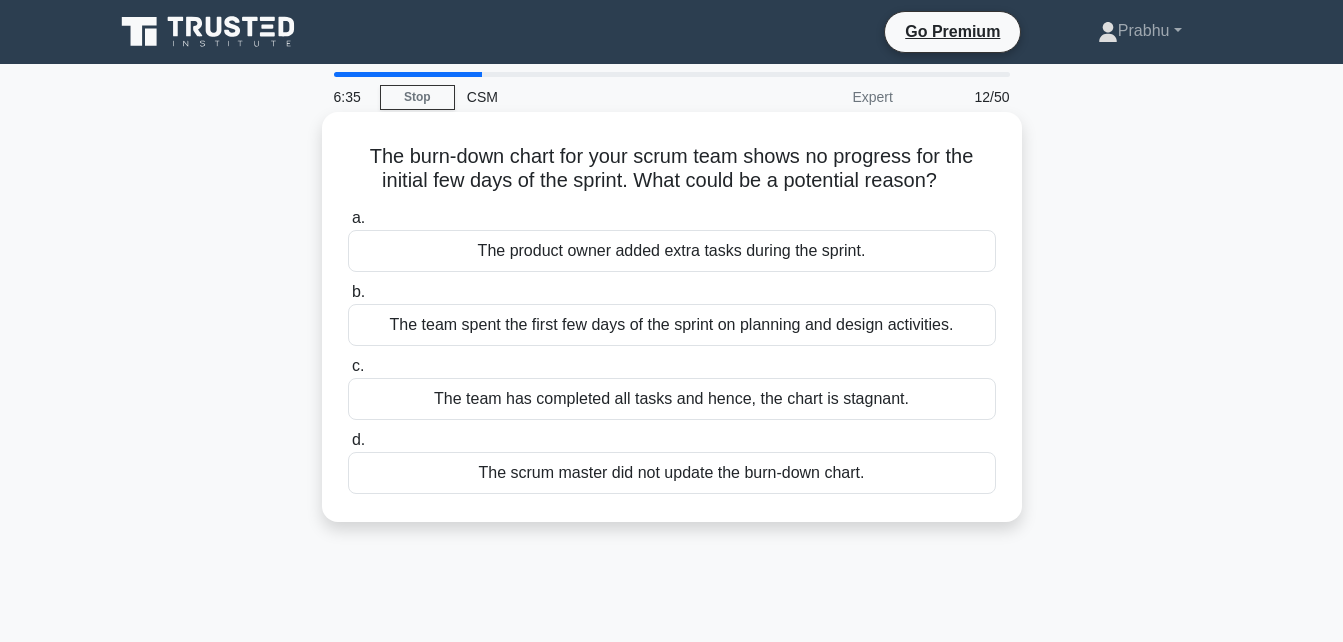 click on "The team spent the first few days of the sprint on planning and design activities." at bounding box center [672, 325] 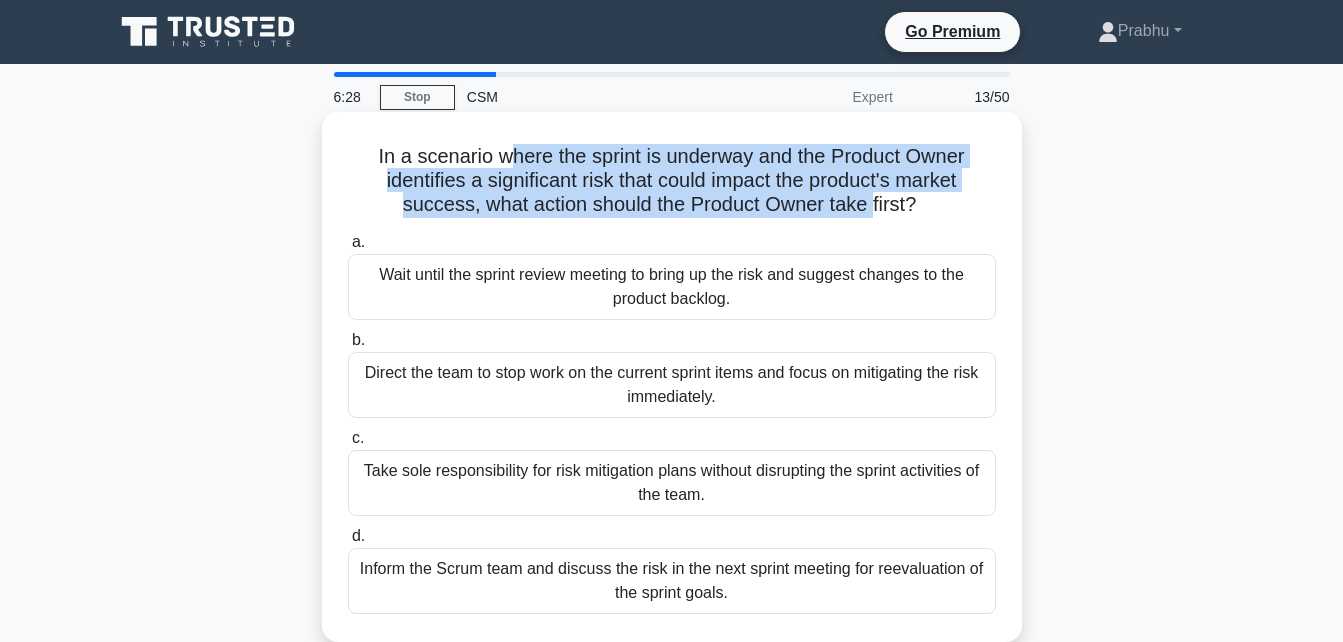 drag, startPoint x: 509, startPoint y: 159, endPoint x: 874, endPoint y: 204, distance: 367.76352 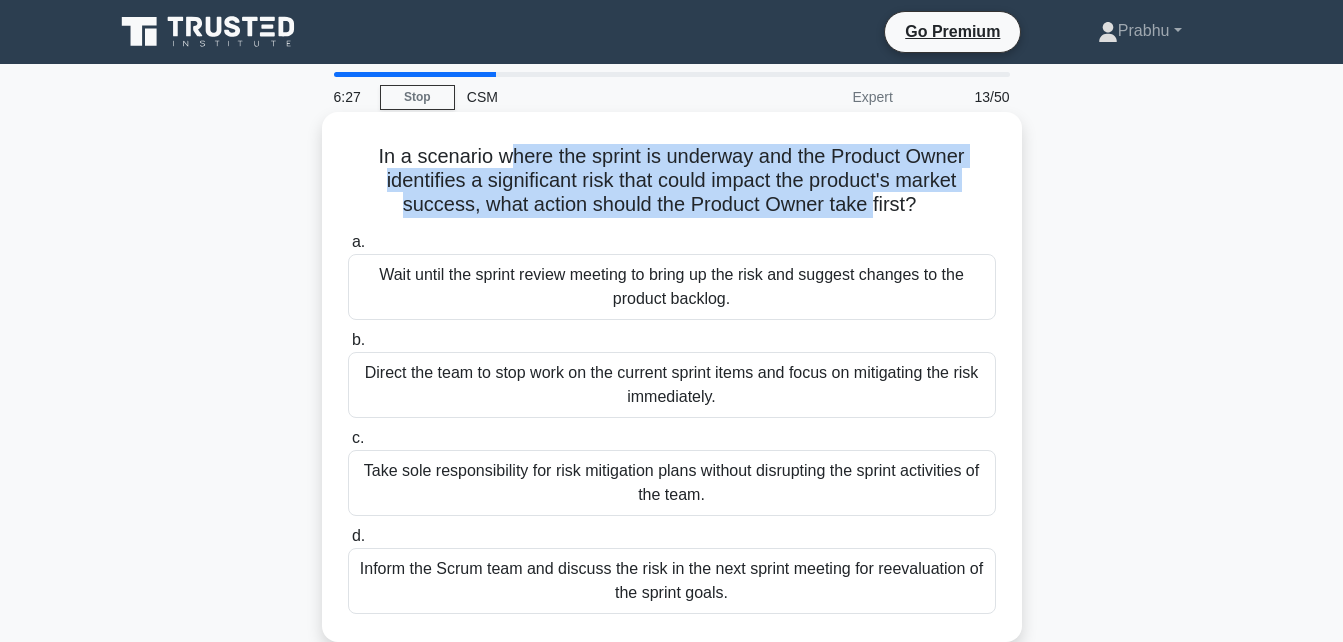 click on "In a scenario where the sprint is underway and the Product Owner identifies a significant risk that could impact the product's market success, what action should the Product Owner take first?
.spinner_0XTQ{transform-origin:center;animation:spinner_y6GP .75s linear infinite}@keyframes spinner_y6GP{100%{transform:rotate(360deg)}}" at bounding box center [672, 181] 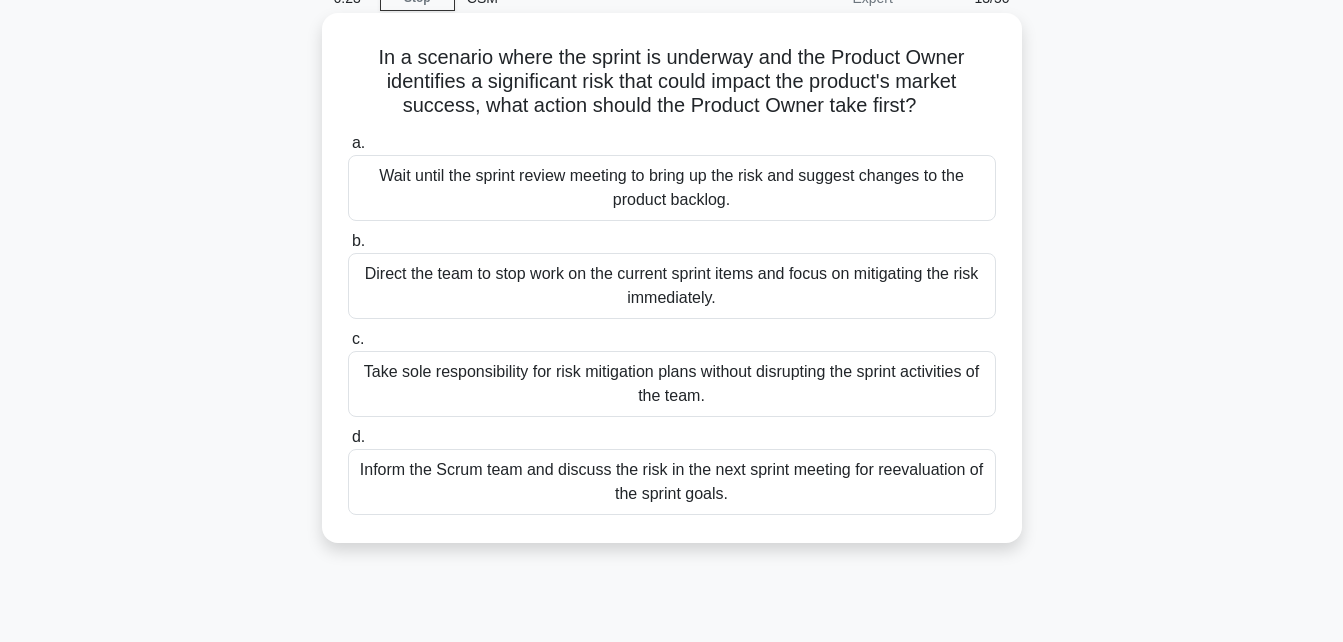 scroll, scrollTop: 100, scrollLeft: 0, axis: vertical 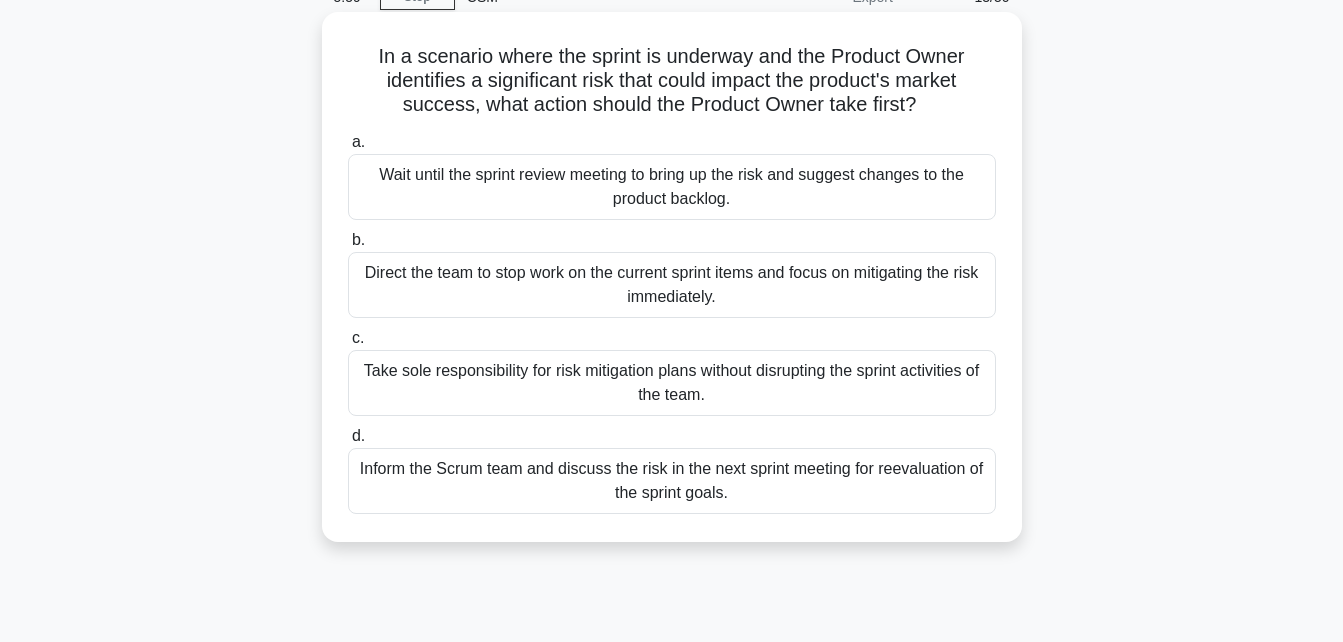 click on "Direct the team to stop work on the current sprint items and focus on mitigating the risk immediately." at bounding box center (672, 285) 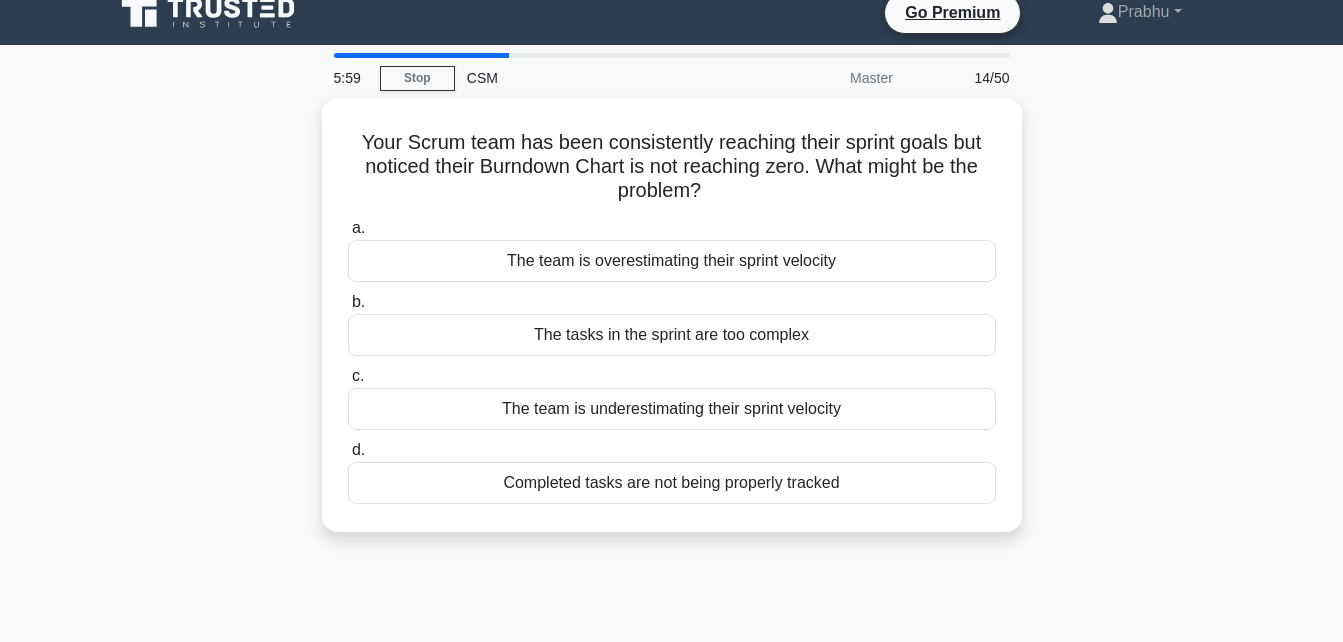 scroll, scrollTop: 0, scrollLeft: 0, axis: both 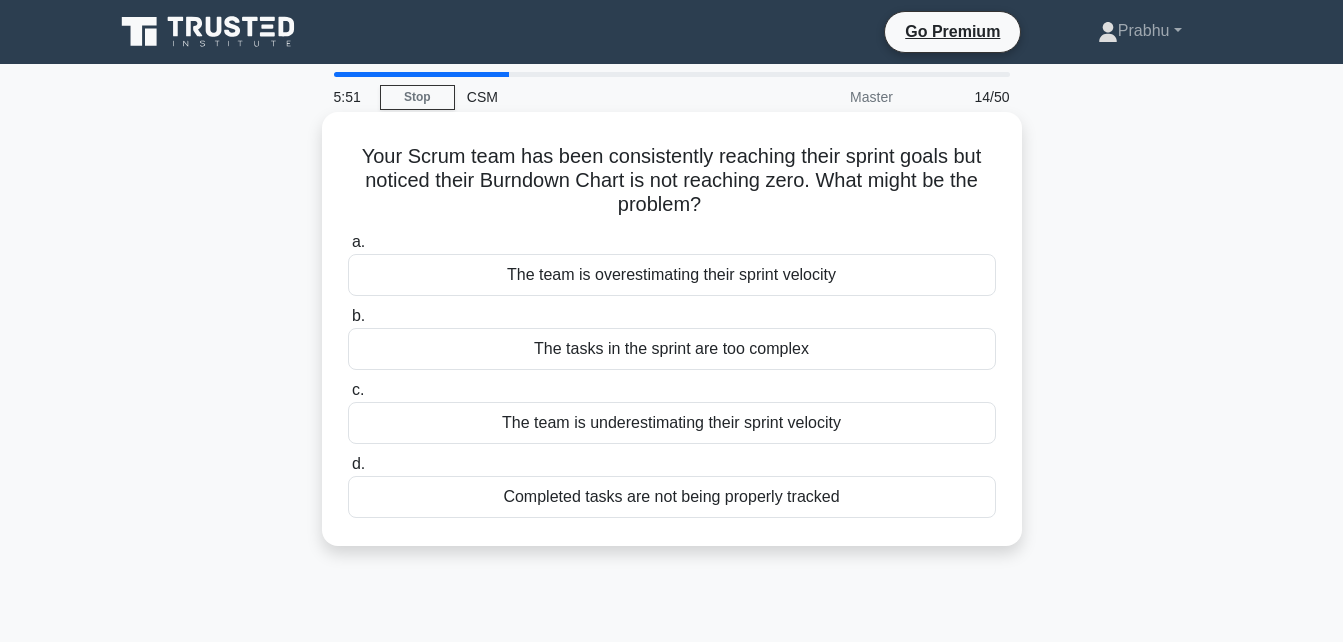 drag, startPoint x: 449, startPoint y: 152, endPoint x: 876, endPoint y: 207, distance: 430.5276 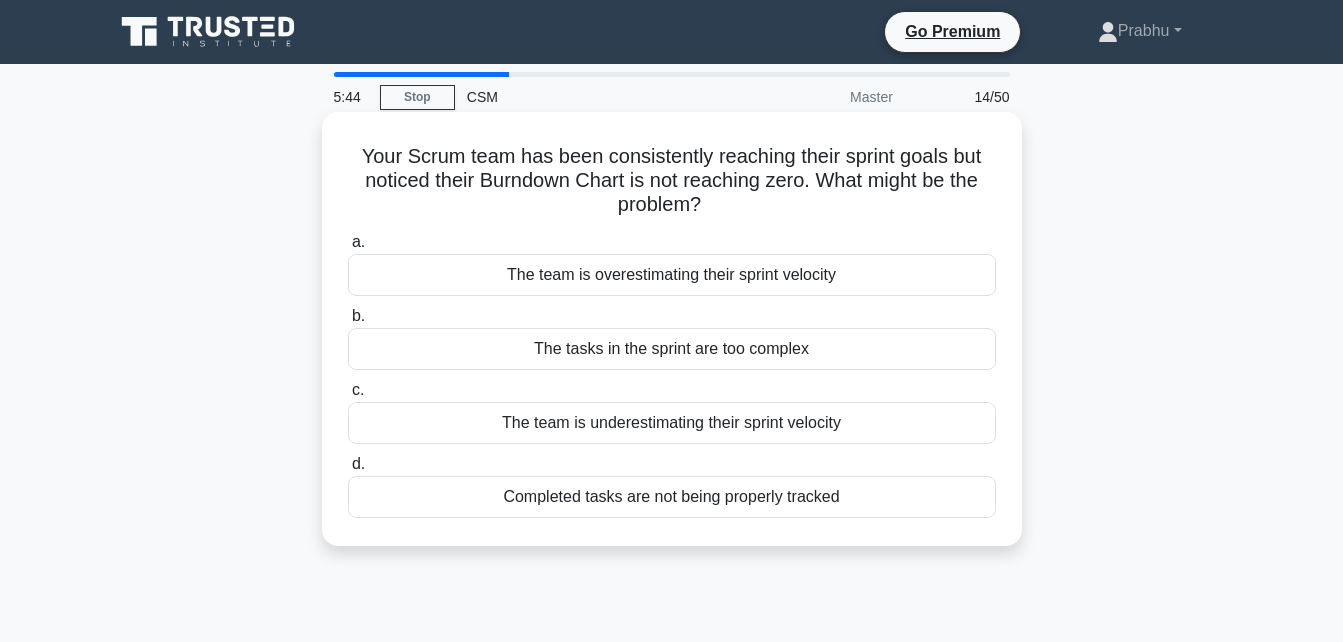 click on "Completed tasks are not being properly tracked" at bounding box center (672, 497) 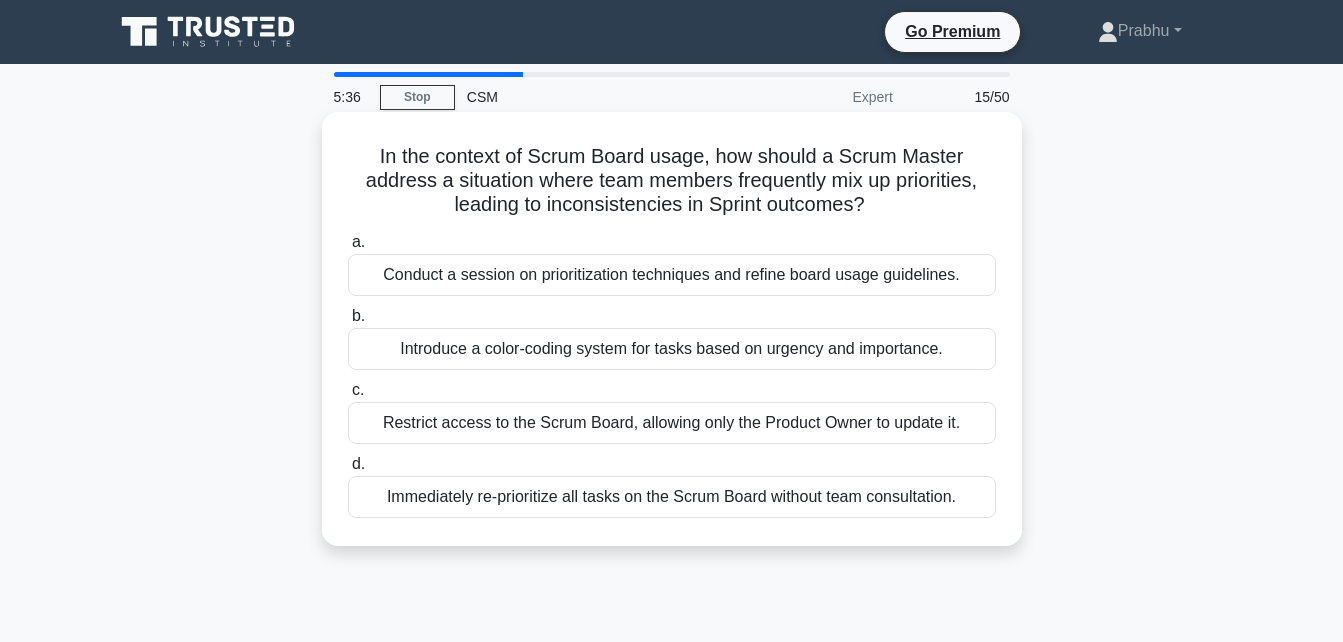drag, startPoint x: 370, startPoint y: 155, endPoint x: 971, endPoint y: 207, distance: 603.24536 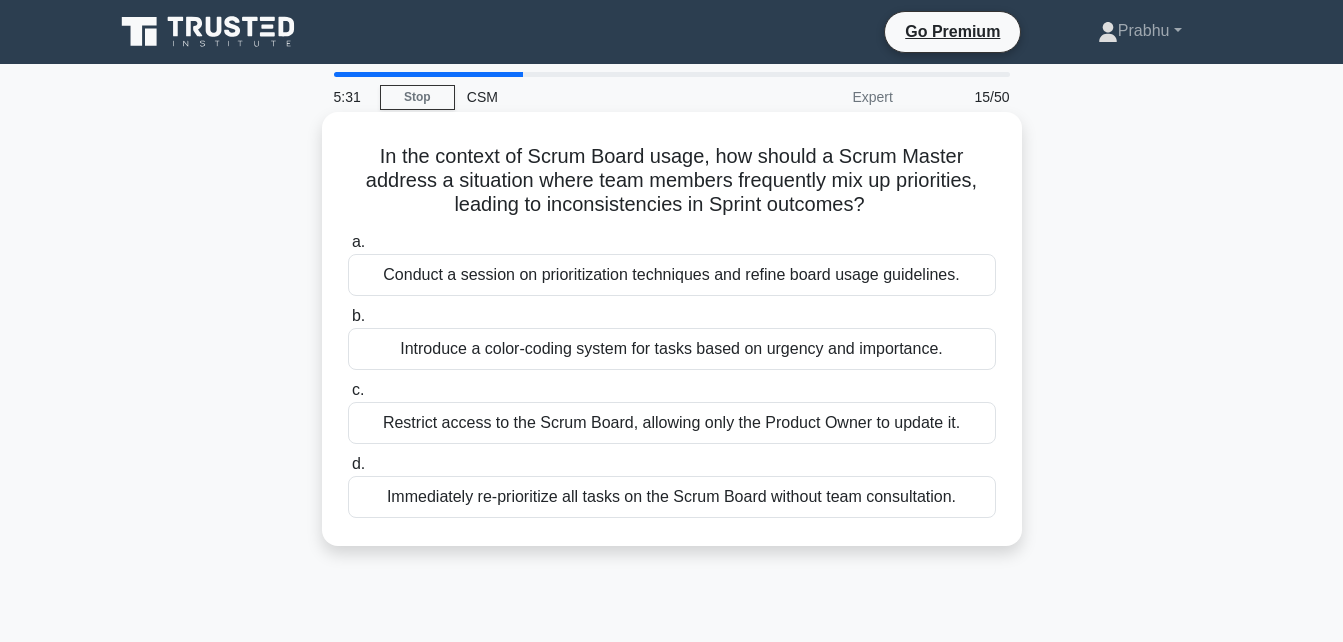 click on "Conduct a session on prioritization techniques and refine board usage guidelines." at bounding box center (672, 275) 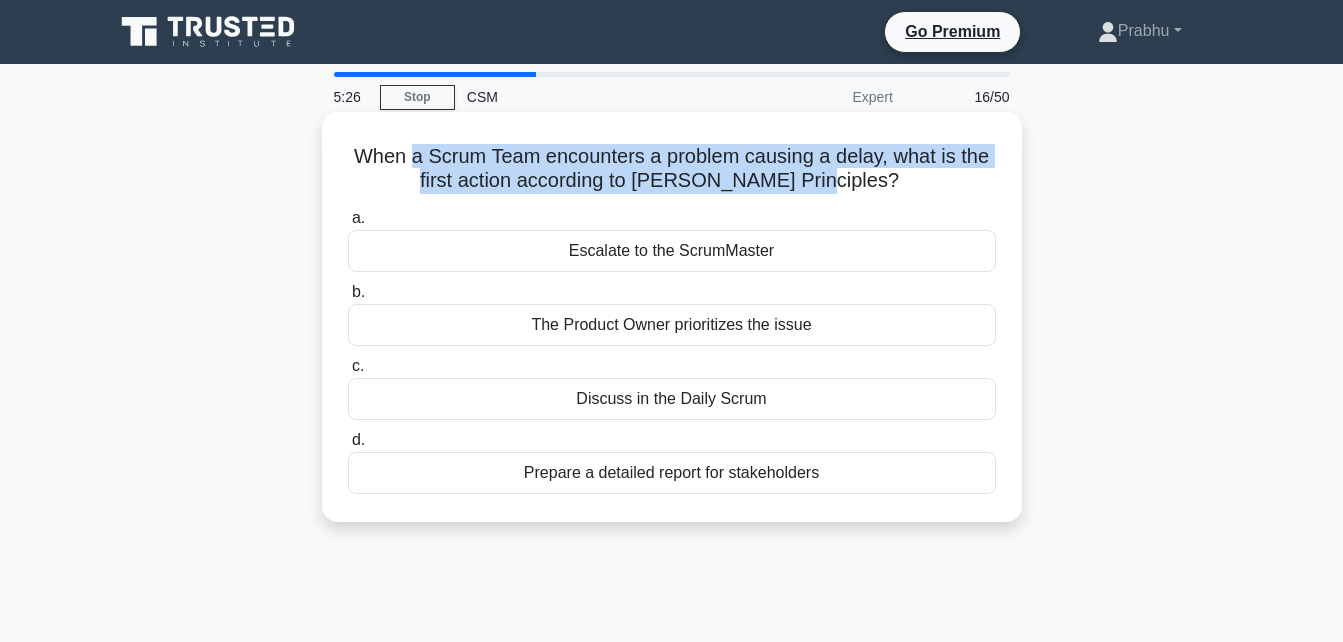 drag, startPoint x: 415, startPoint y: 150, endPoint x: 865, endPoint y: 179, distance: 450.93347 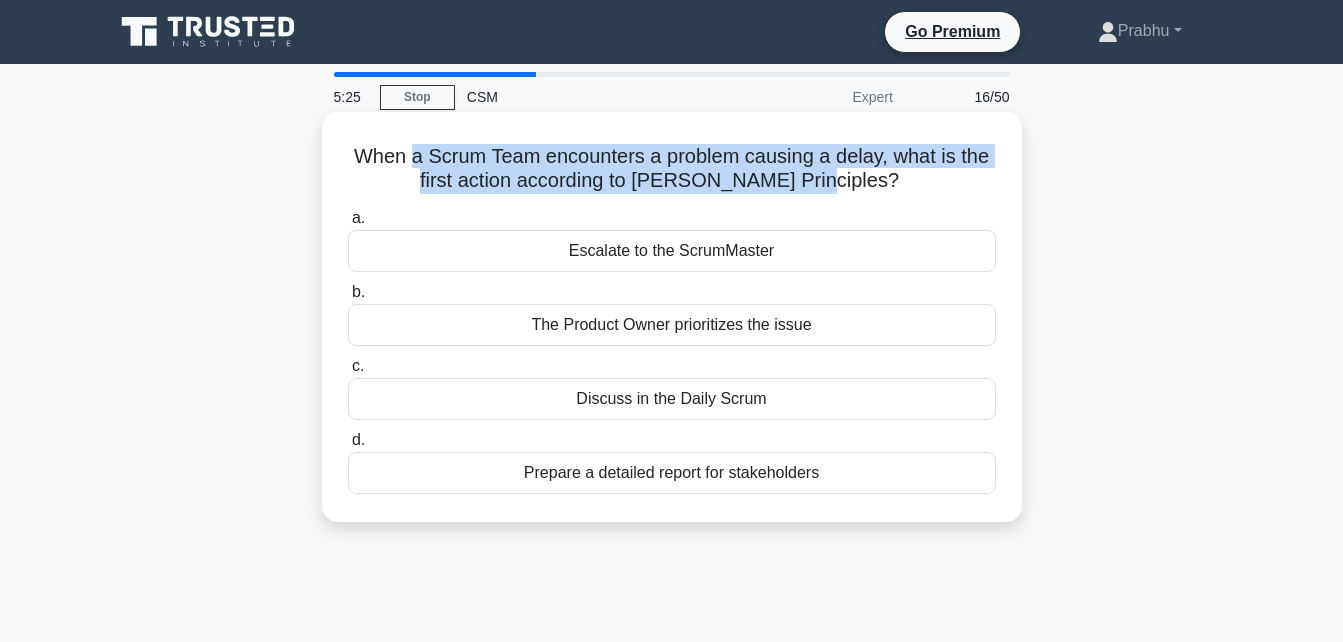 drag, startPoint x: 865, startPoint y: 179, endPoint x: 734, endPoint y: 180, distance: 131.00381 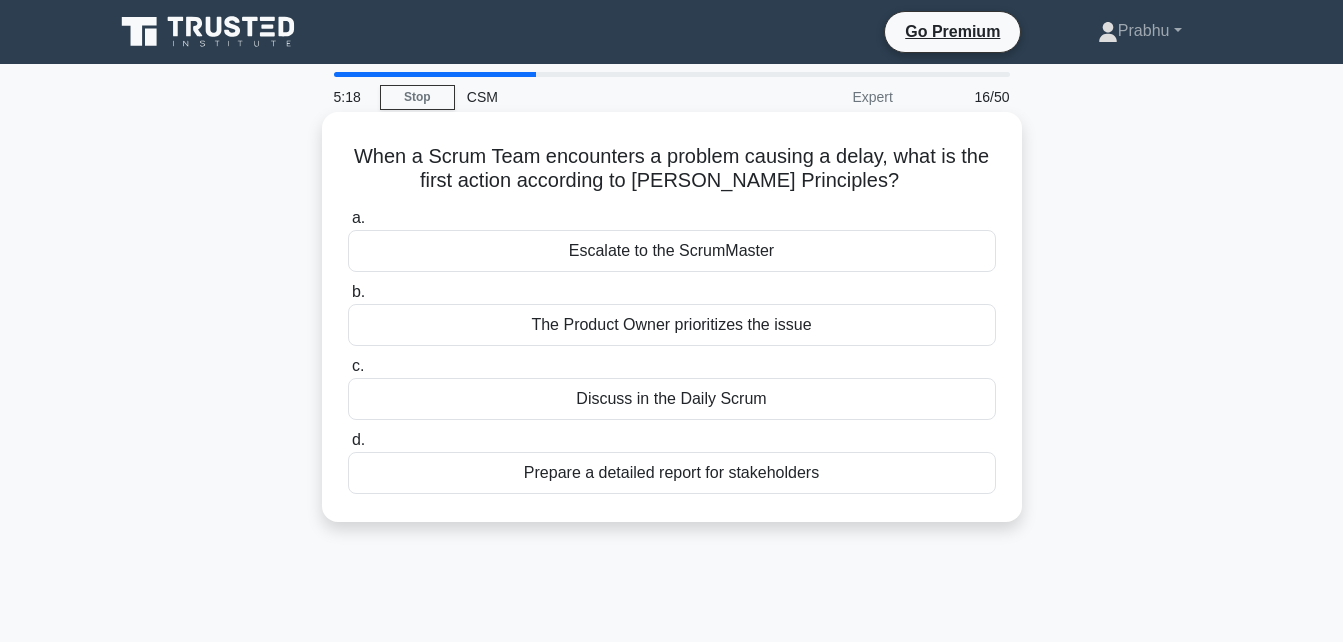 click on "Prepare a detailed report for stakeholders" at bounding box center (672, 473) 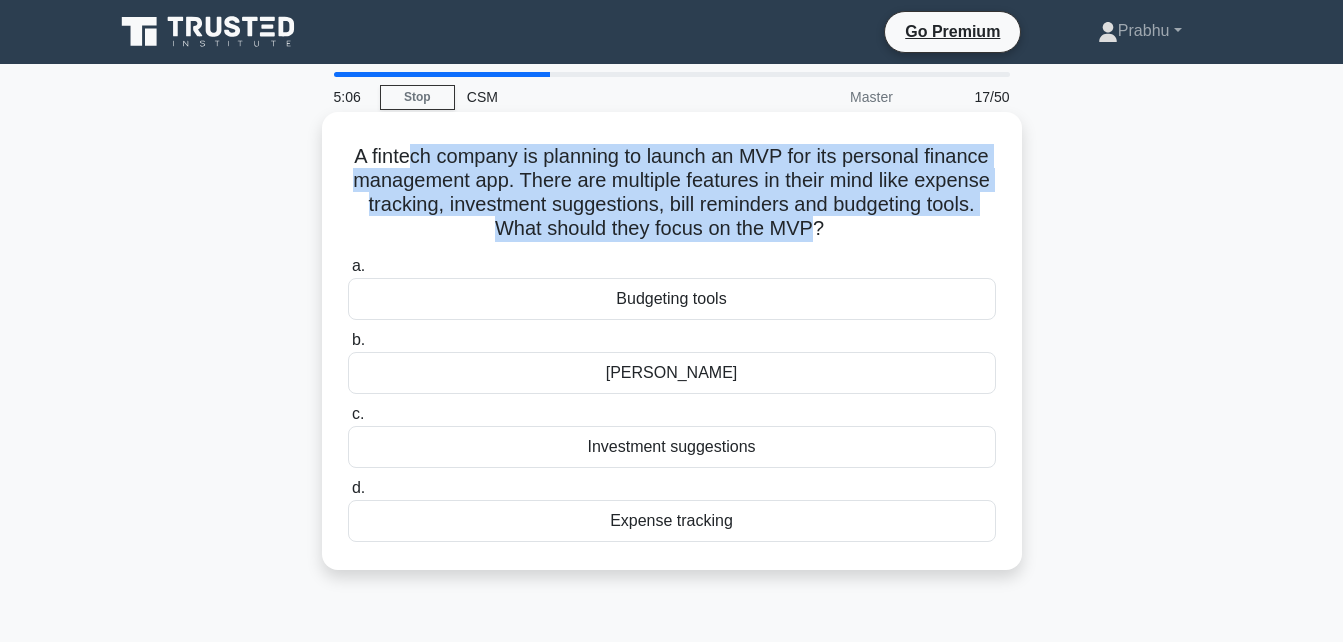 drag, startPoint x: 436, startPoint y: 161, endPoint x: 890, endPoint y: 224, distance: 458.3503 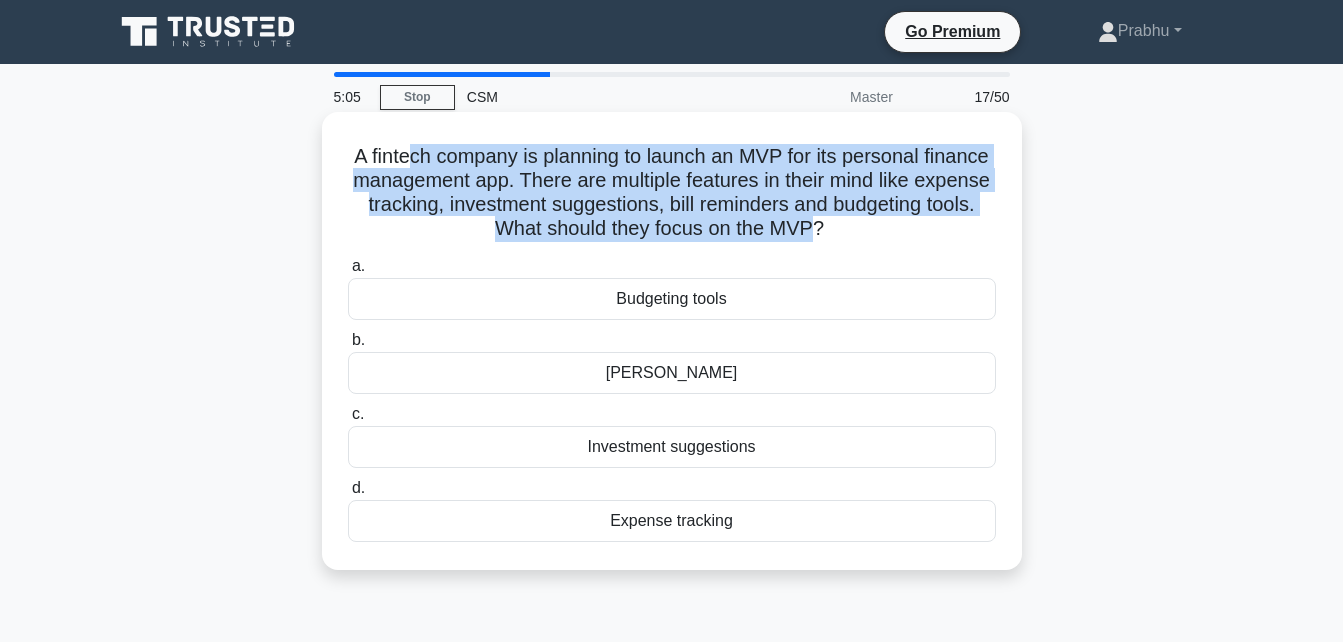 drag, startPoint x: 890, startPoint y: 224, endPoint x: 806, endPoint y: 239, distance: 85.32877 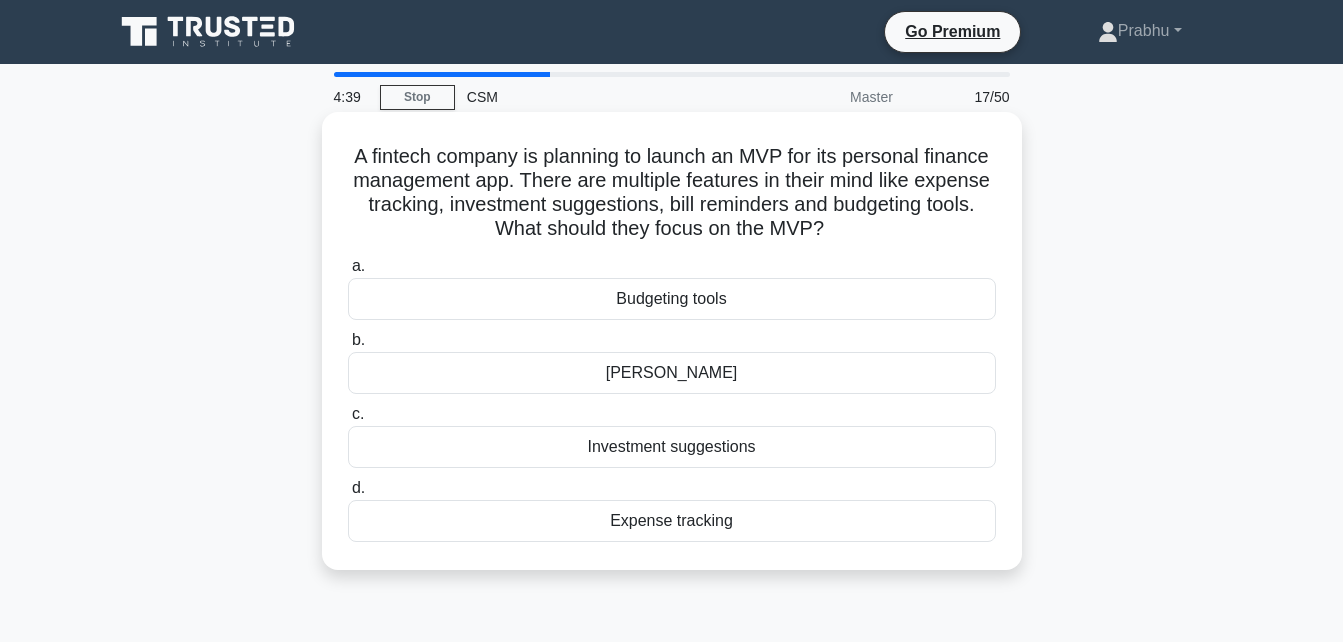 click on "Expense tracking" at bounding box center [672, 521] 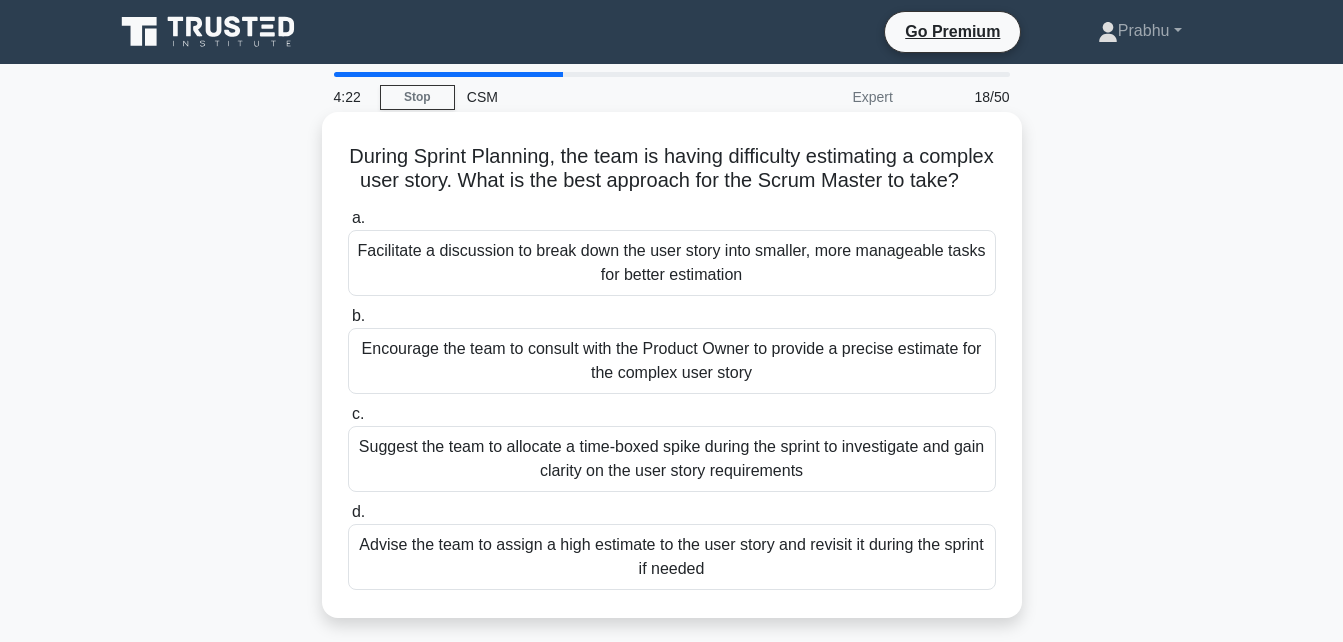click on "Suggest the team to allocate a time-boxed spike during the sprint to investigate and gain clarity on the user story requirements" at bounding box center (672, 459) 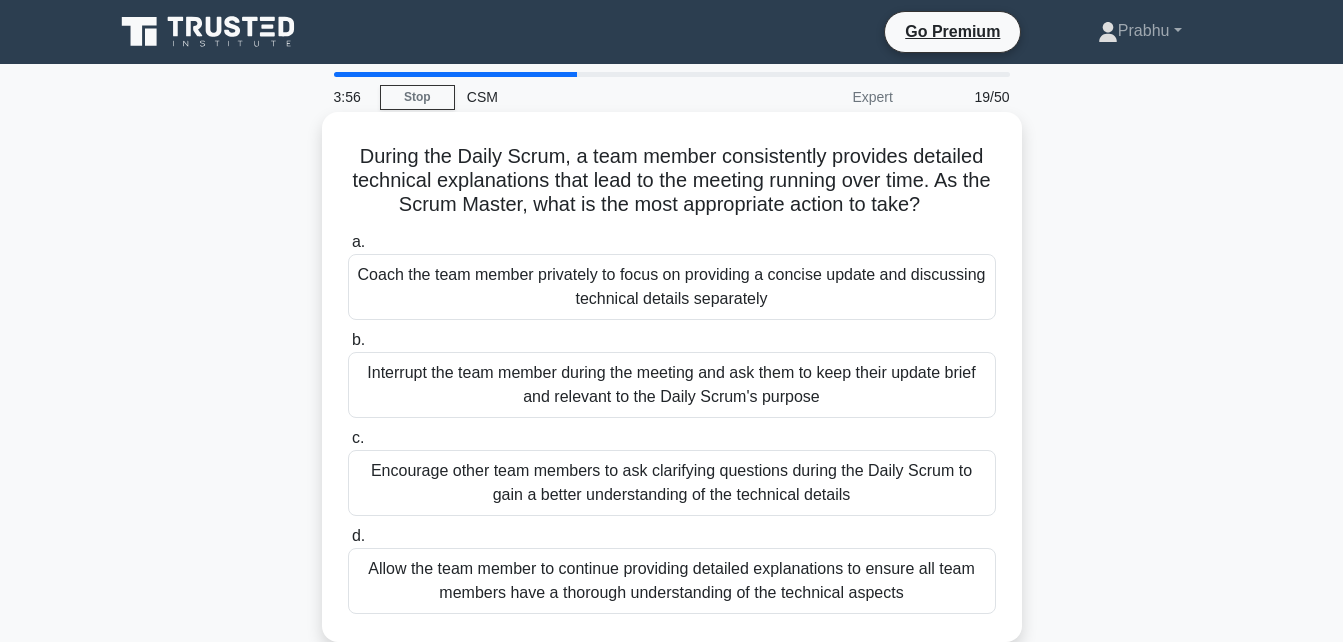 click on "Coach the team member privately to focus on providing a concise update and discussing technical details separately" at bounding box center [672, 287] 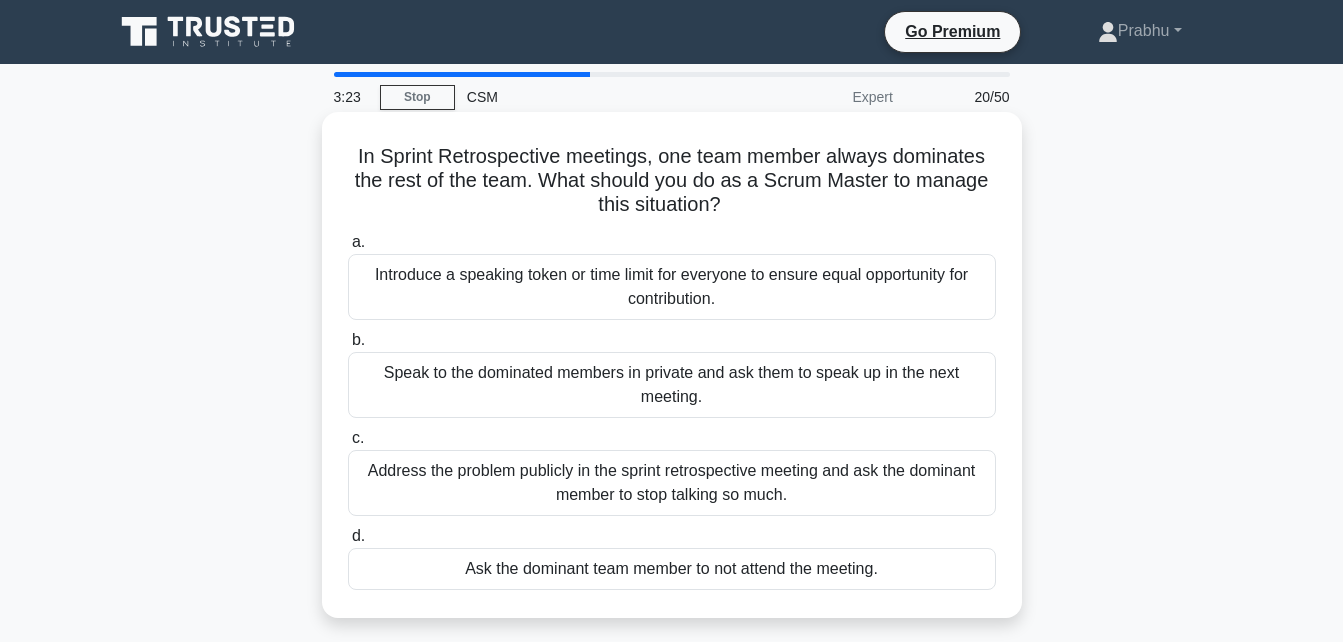 click on "Introduce a speaking token or time limit for everyone to ensure equal opportunity for contribution." at bounding box center [672, 287] 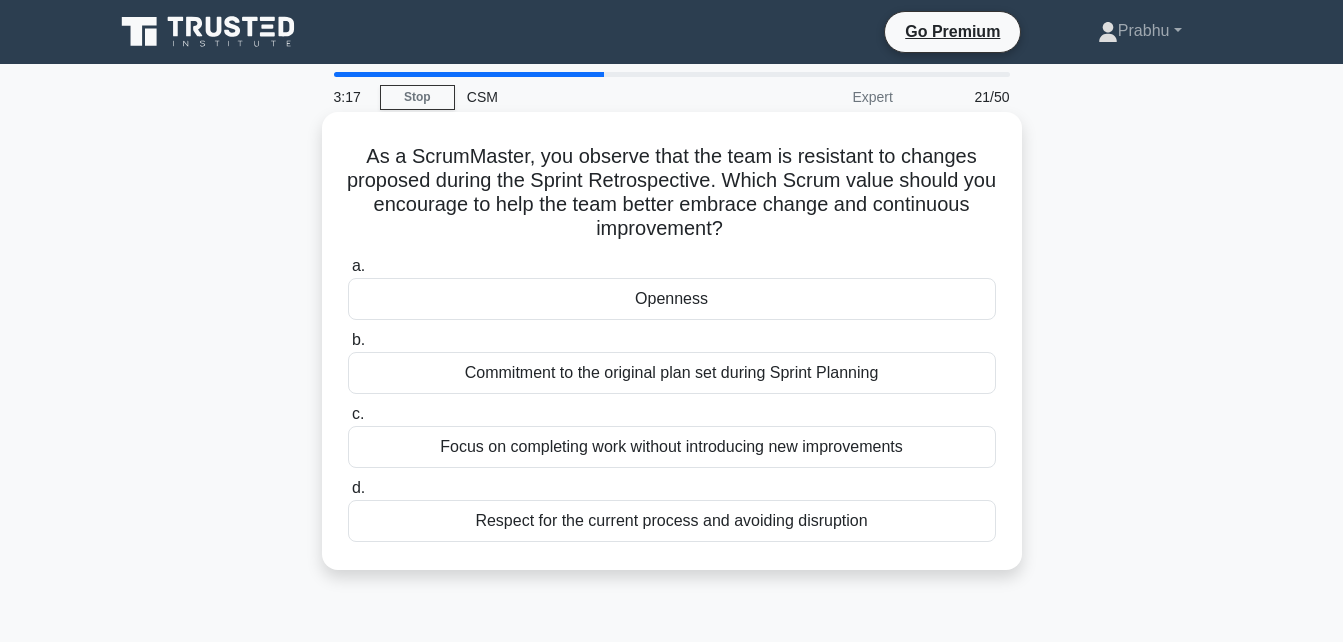 drag, startPoint x: 757, startPoint y: 159, endPoint x: 939, endPoint y: 231, distance: 195.72429 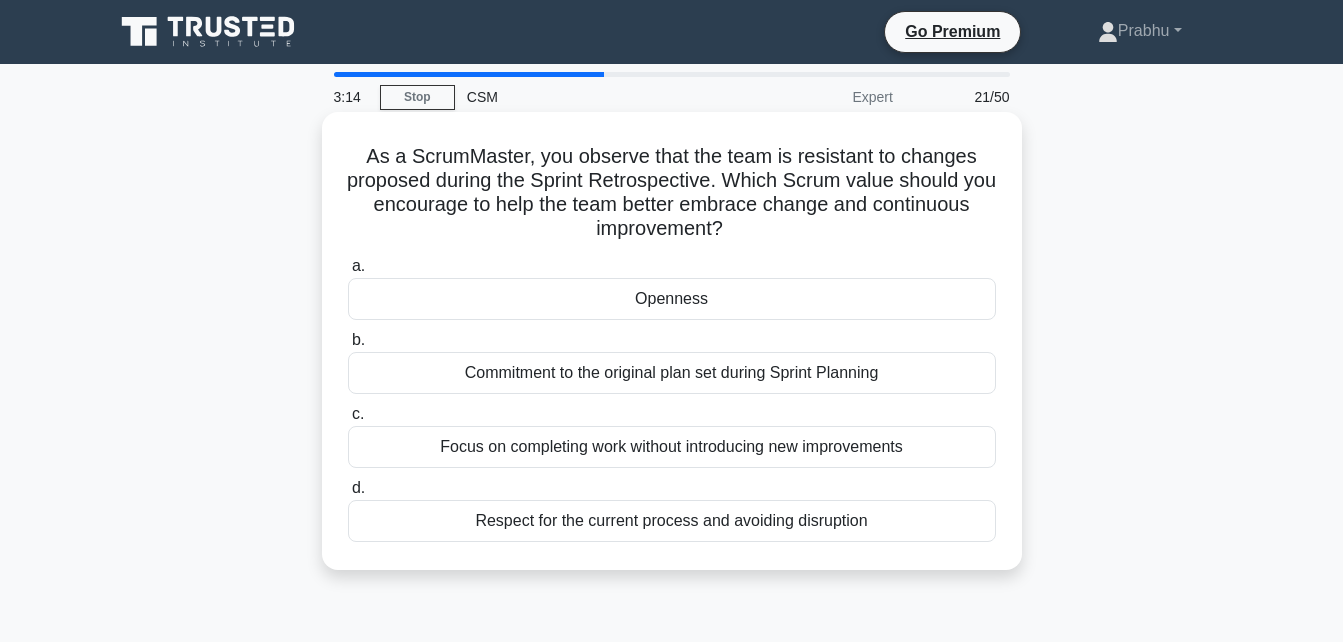 drag, startPoint x: 533, startPoint y: 156, endPoint x: 908, endPoint y: 228, distance: 381.84946 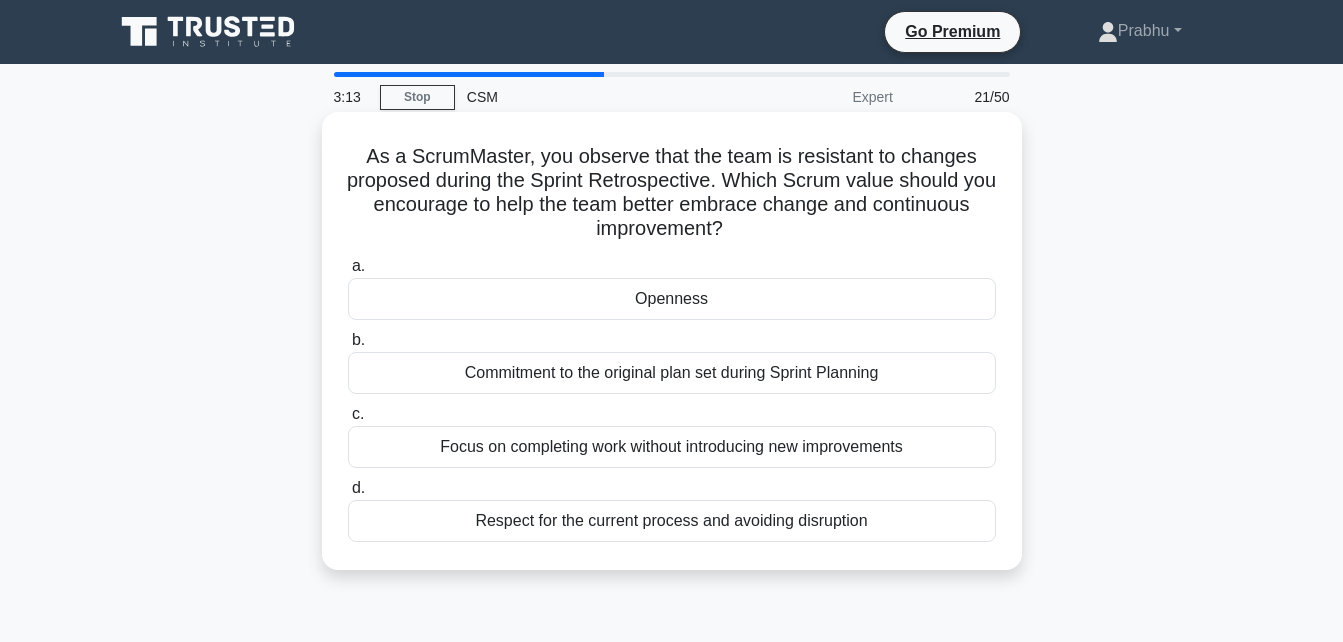drag, startPoint x: 908, startPoint y: 228, endPoint x: 743, endPoint y: 221, distance: 165.14842 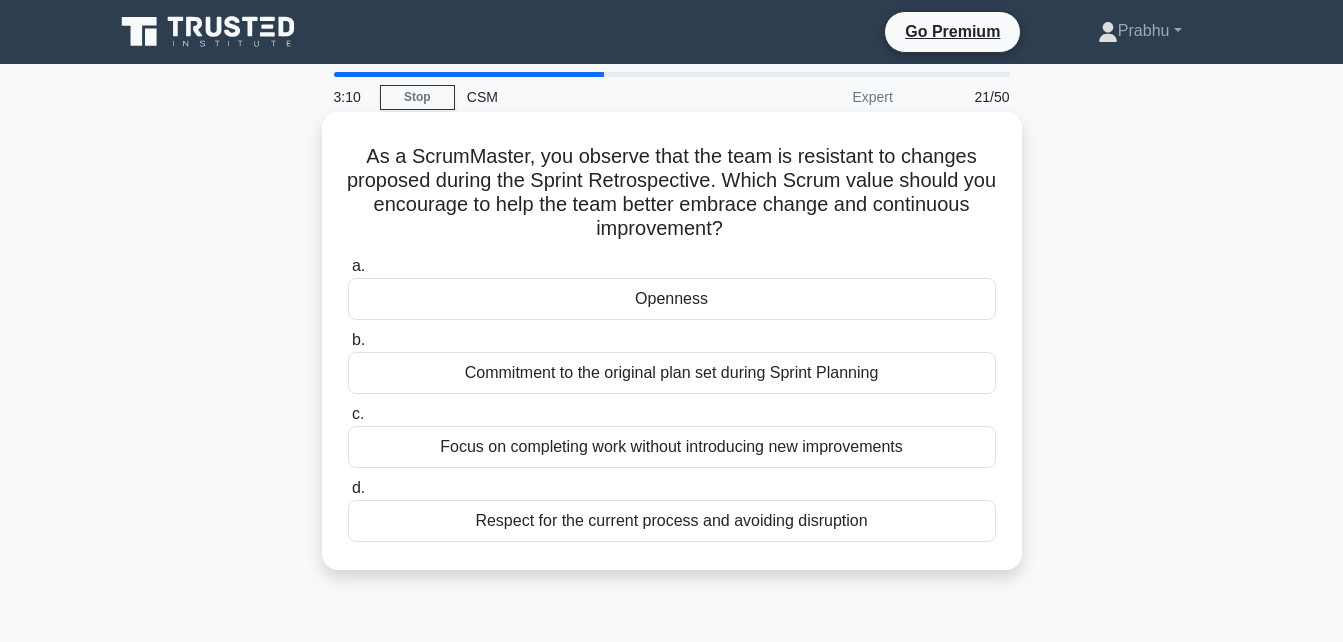 drag, startPoint x: 485, startPoint y: 203, endPoint x: 799, endPoint y: 230, distance: 315.1587 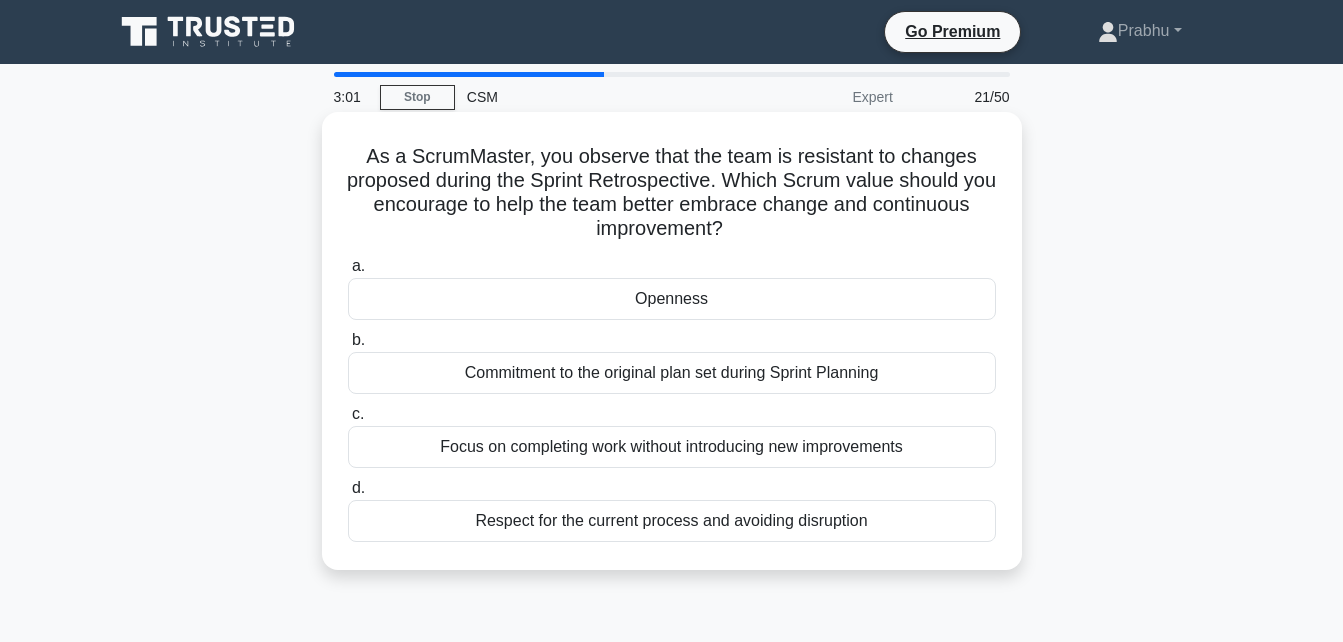click on "Respect for the current process and avoiding disruption" at bounding box center (672, 521) 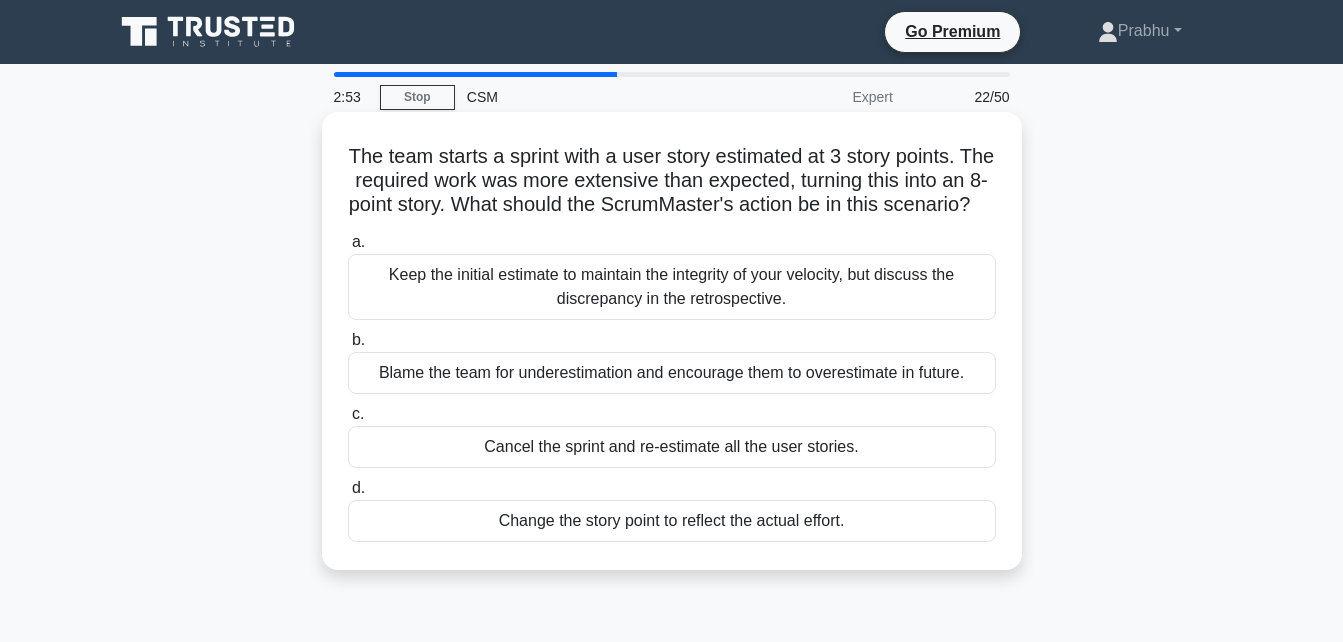 drag, startPoint x: 529, startPoint y: 161, endPoint x: 728, endPoint y: 226, distance: 209.3466 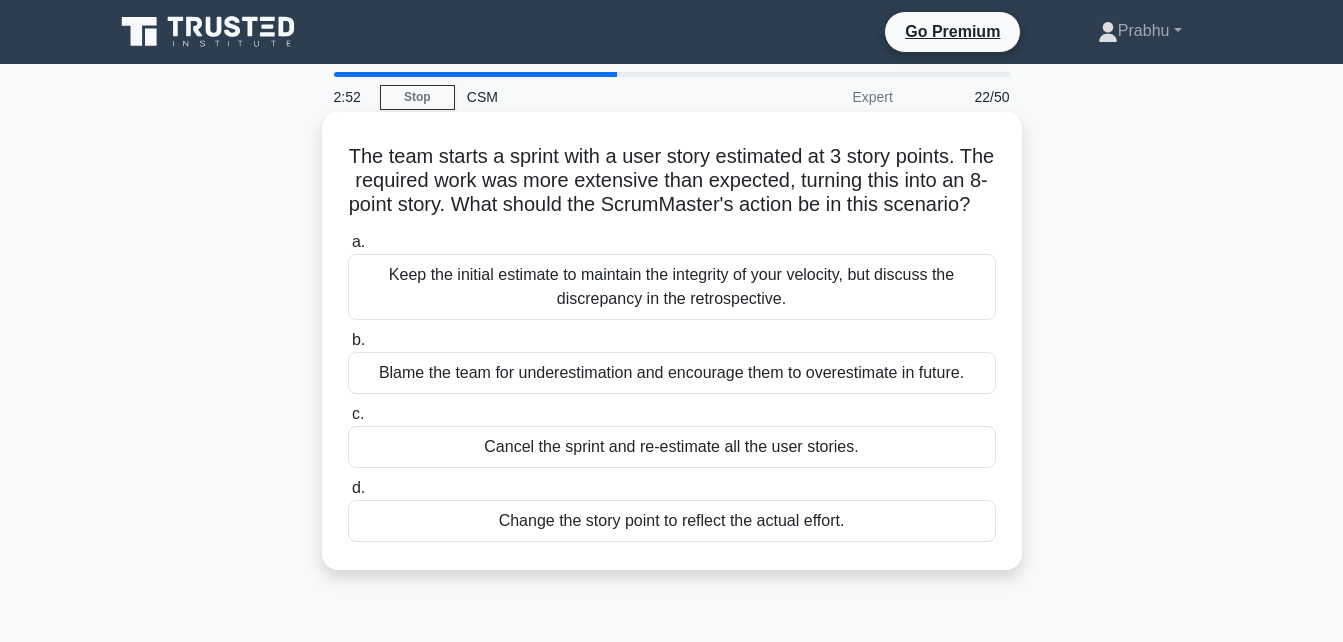 drag, startPoint x: 728, startPoint y: 226, endPoint x: 698, endPoint y: 262, distance: 46.8615 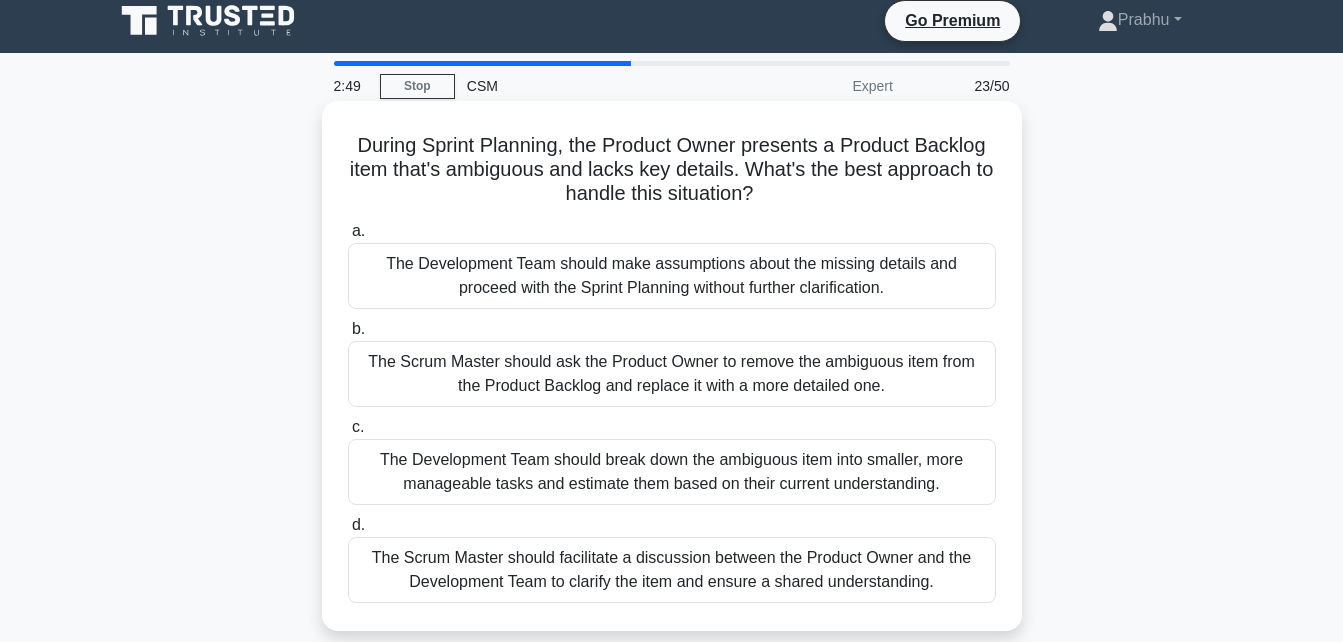 scroll, scrollTop: 0, scrollLeft: 0, axis: both 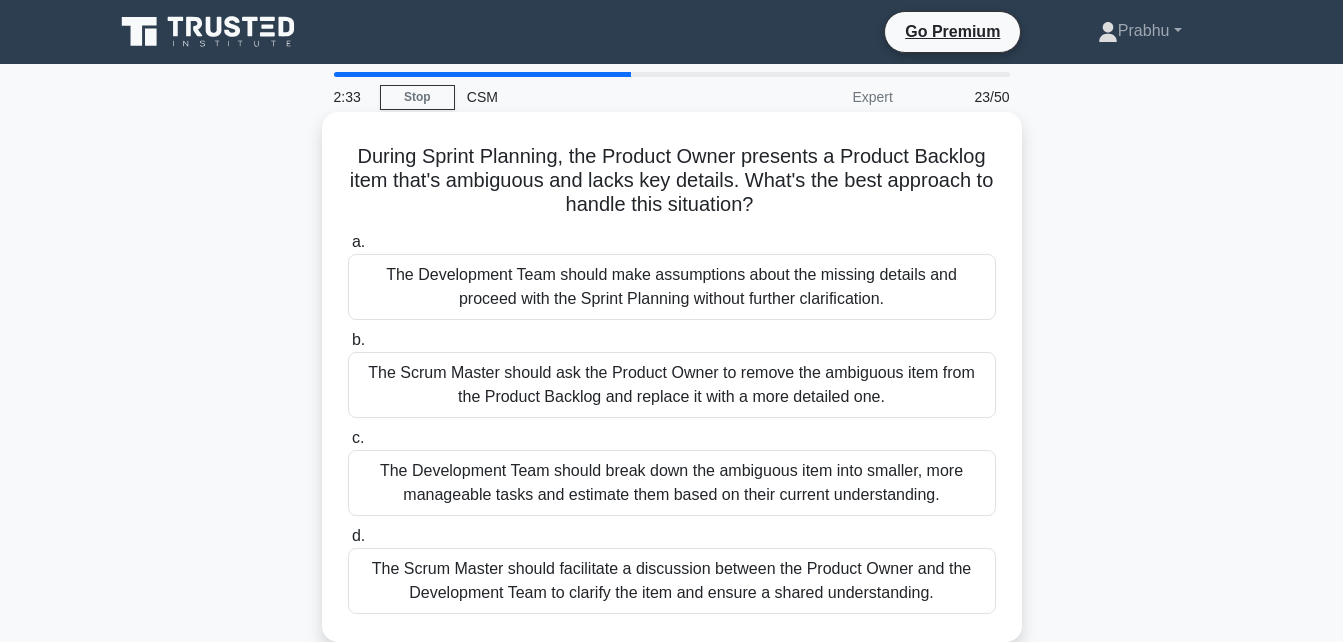 click on "The Scrum Master should facilitate a discussion between the Product Owner and the Development Team to clarify the item and ensure a shared understanding." at bounding box center [672, 581] 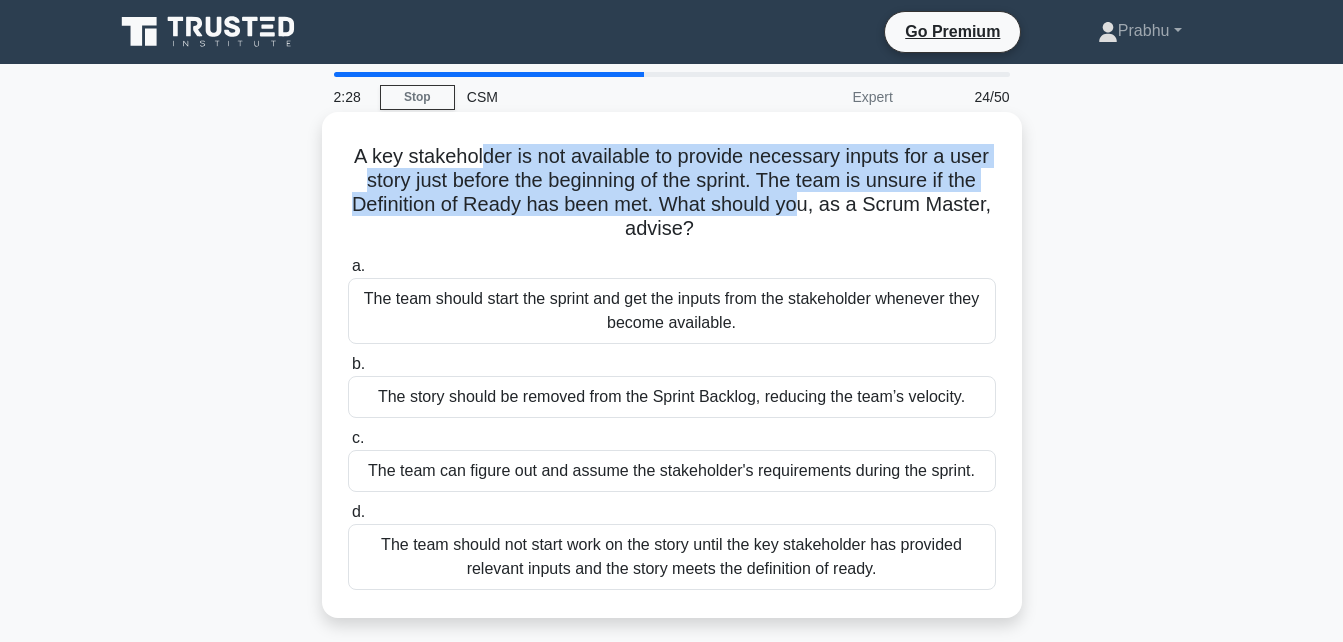 drag, startPoint x: 477, startPoint y: 158, endPoint x: 808, endPoint y: 195, distance: 333.06155 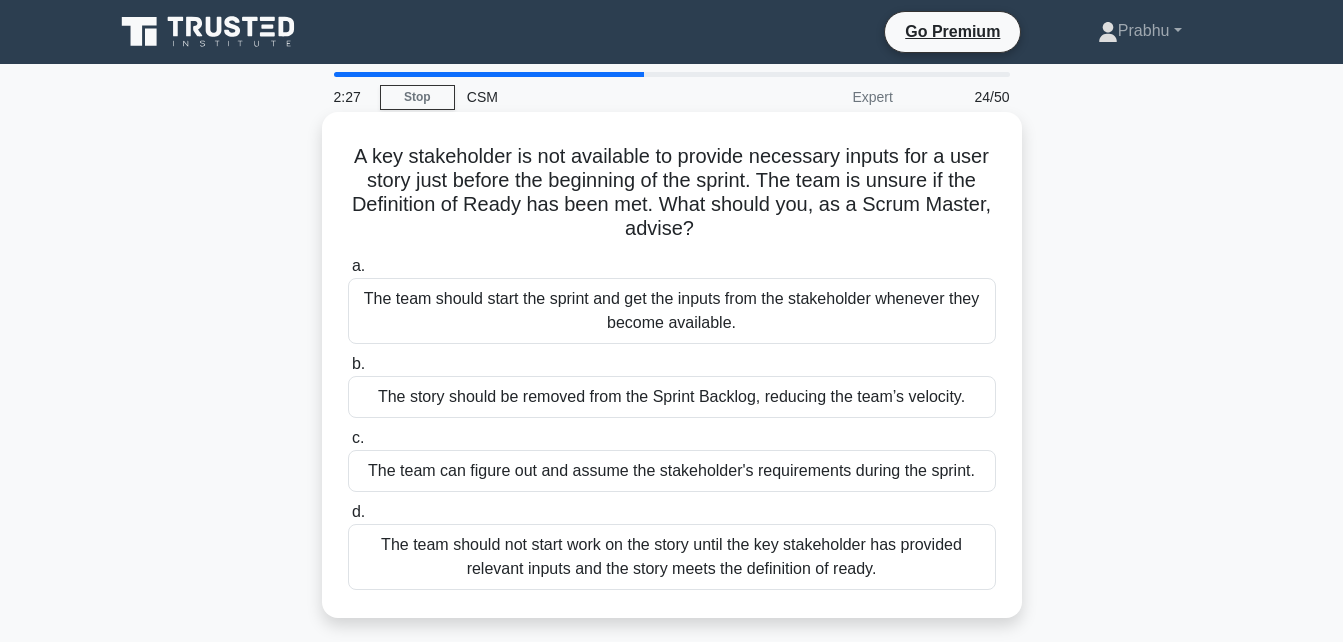 click on "A key stakeholder is not available to provide necessary inputs for a user story just before the beginning of the sprint. The team is unsure if the Definition of Ready has been met. What should you, as a Scrum Master, advise?
.spinner_0XTQ{transform-origin:center;animation:spinner_y6GP .75s linear infinite}@keyframes spinner_y6GP{100%{transform:rotate(360deg)}}" at bounding box center (672, 193) 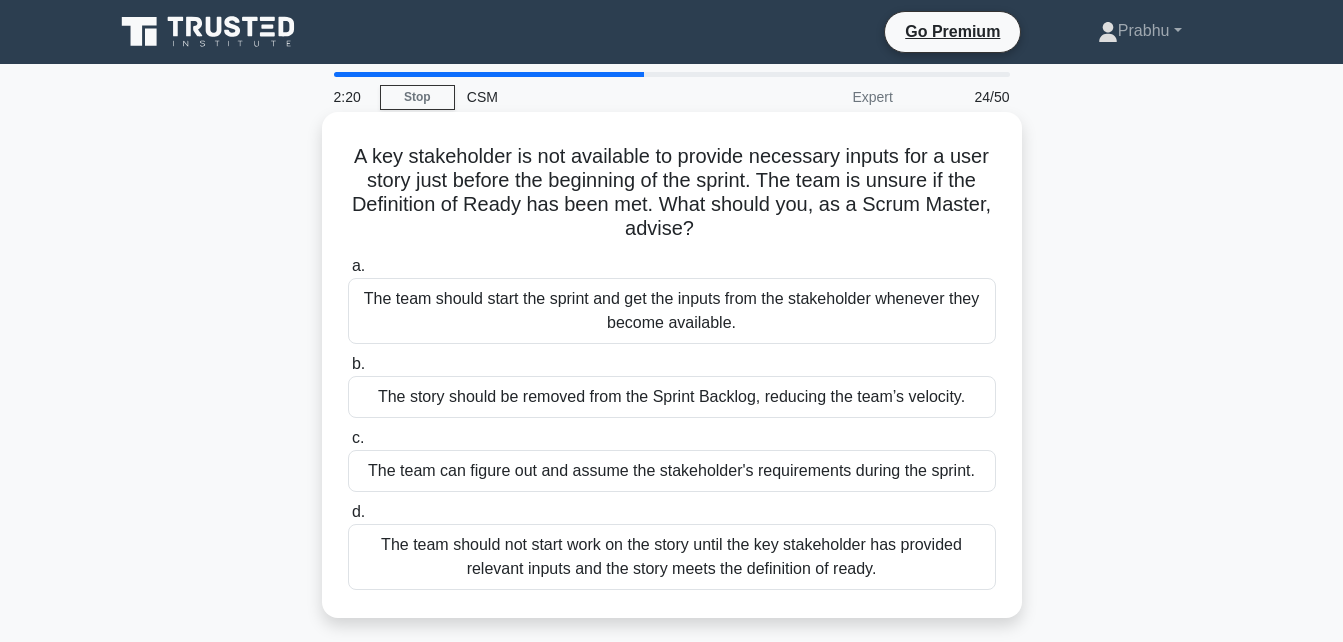 click on "The team should not start work on the story until the key stakeholder has provided relevant inputs and the story meets the definition of ready." at bounding box center [672, 557] 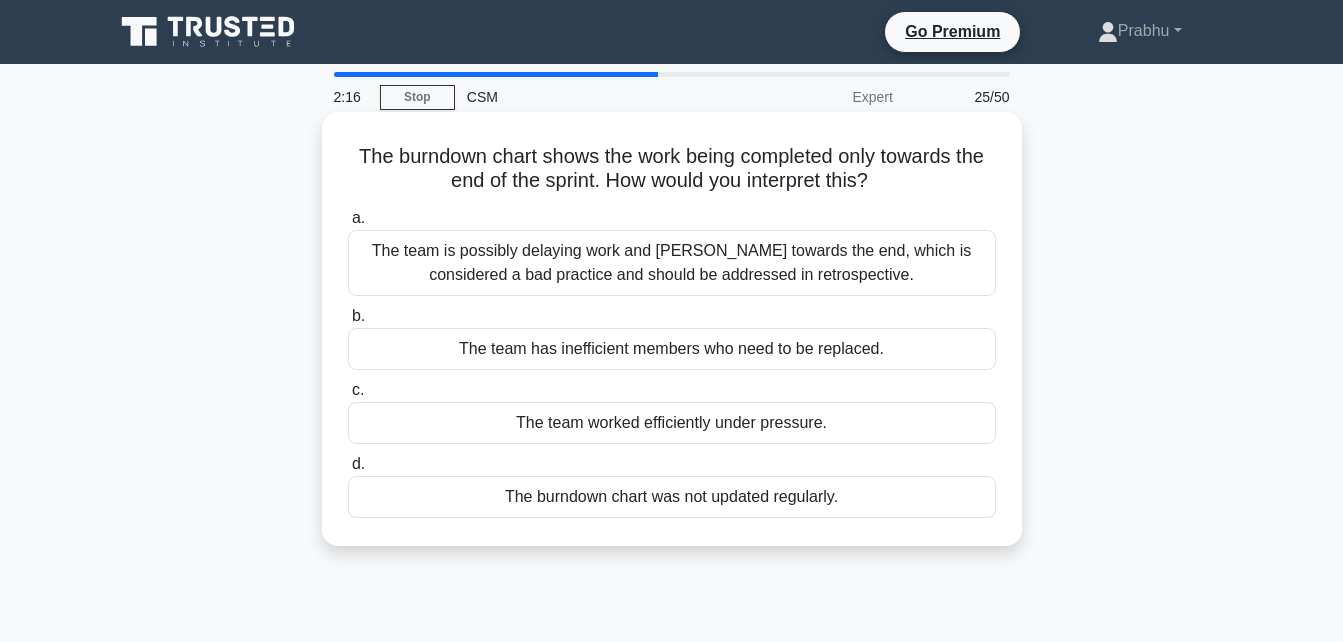 drag, startPoint x: 531, startPoint y: 156, endPoint x: 897, endPoint y: 169, distance: 366.2308 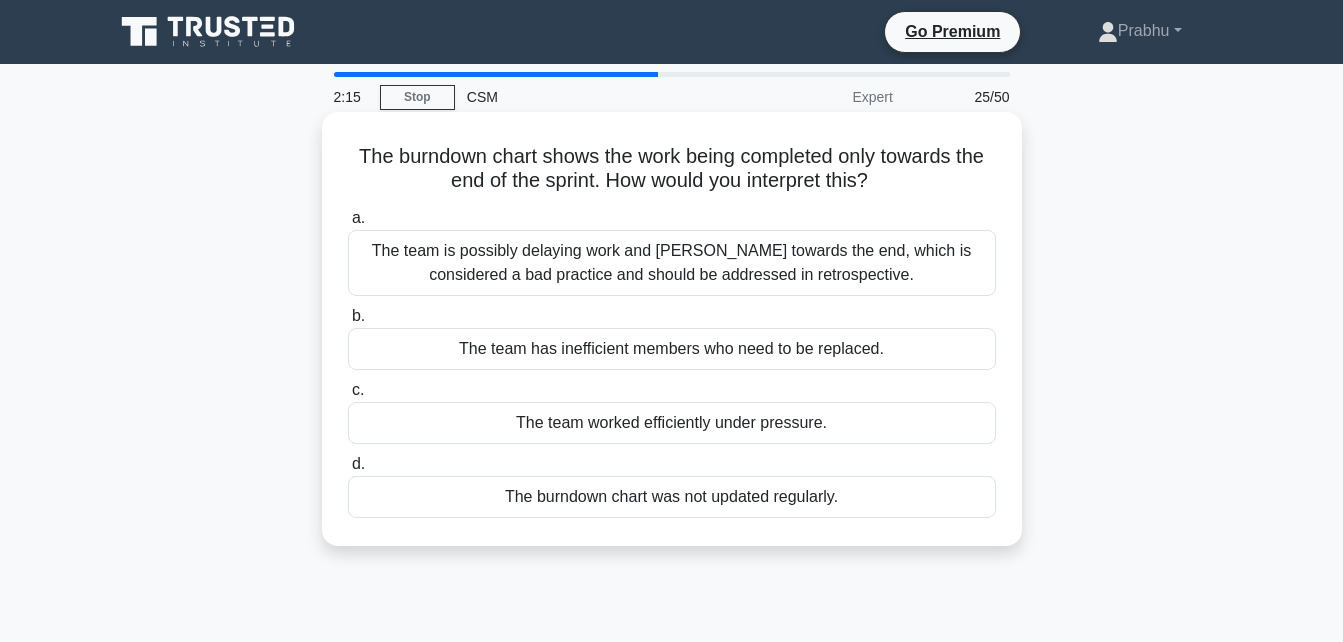 drag, startPoint x: 897, startPoint y: 169, endPoint x: 827, endPoint y: 165, distance: 70.11419 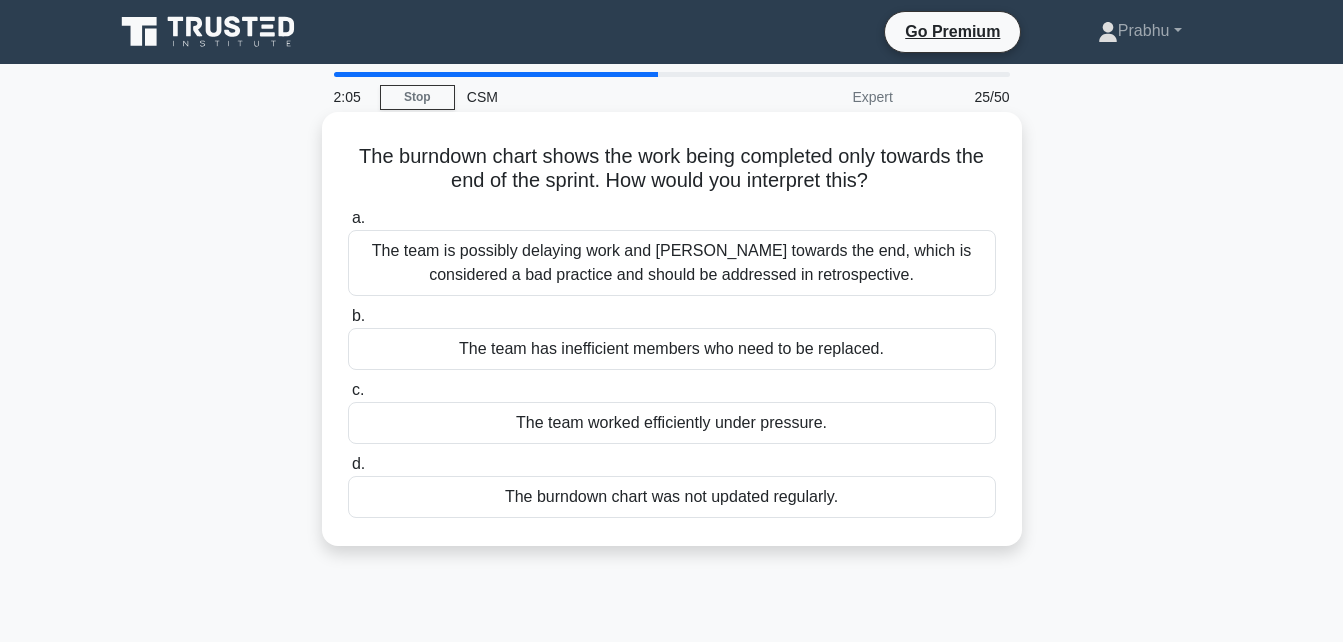 click on "The team is possibly delaying work and rushing towards the end, which is considered a bad practice and should be addressed in retrospective." at bounding box center [672, 263] 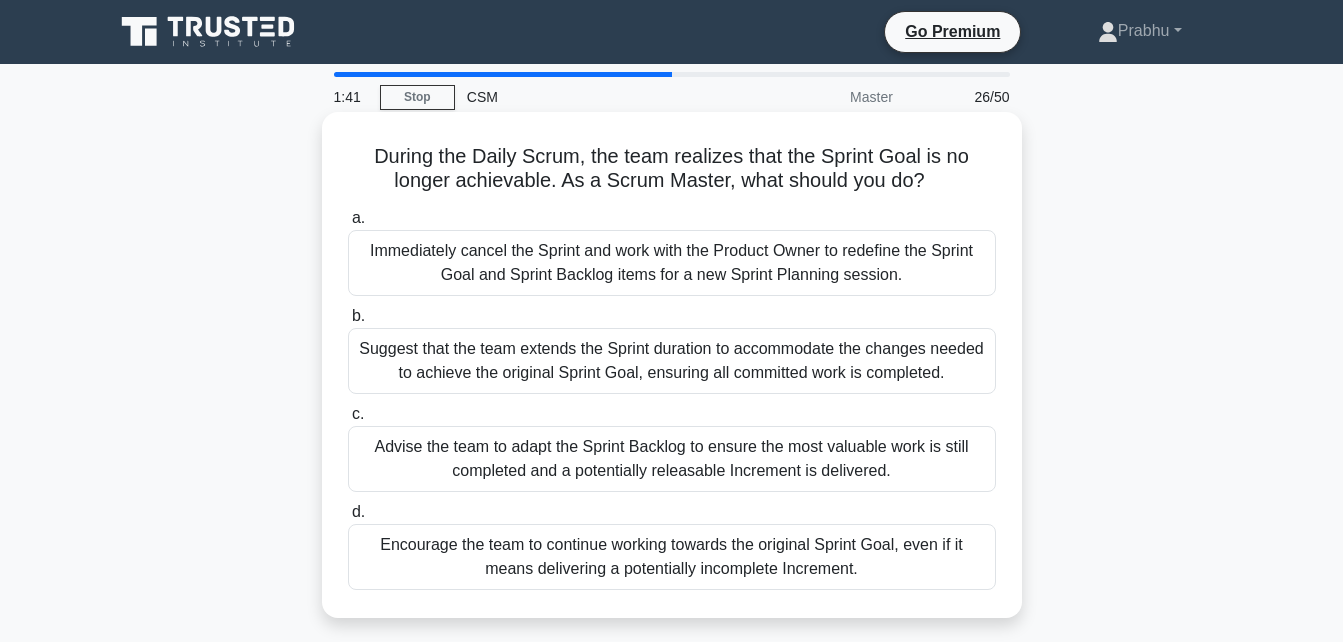 click on "Advise the team to adapt the Sprint Backlog to ensure the most valuable work is still completed and a potentially releasable Increment is delivered." at bounding box center (672, 459) 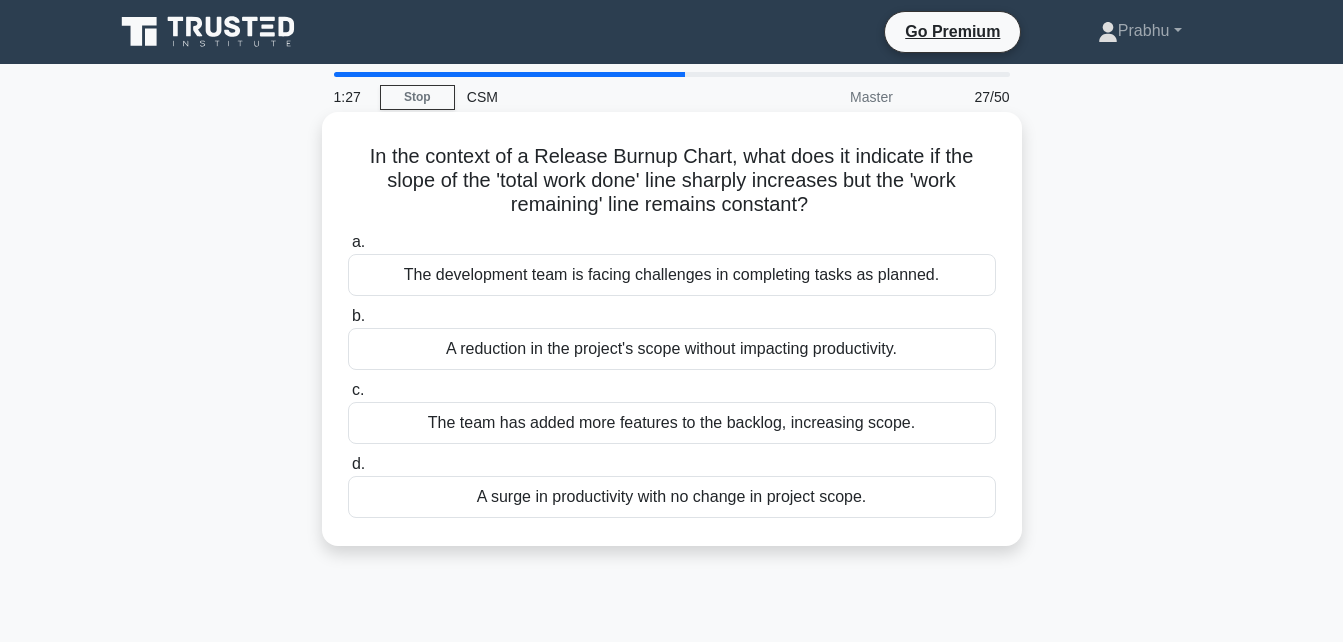click on "A surge in productivity with no change in project scope." at bounding box center [672, 497] 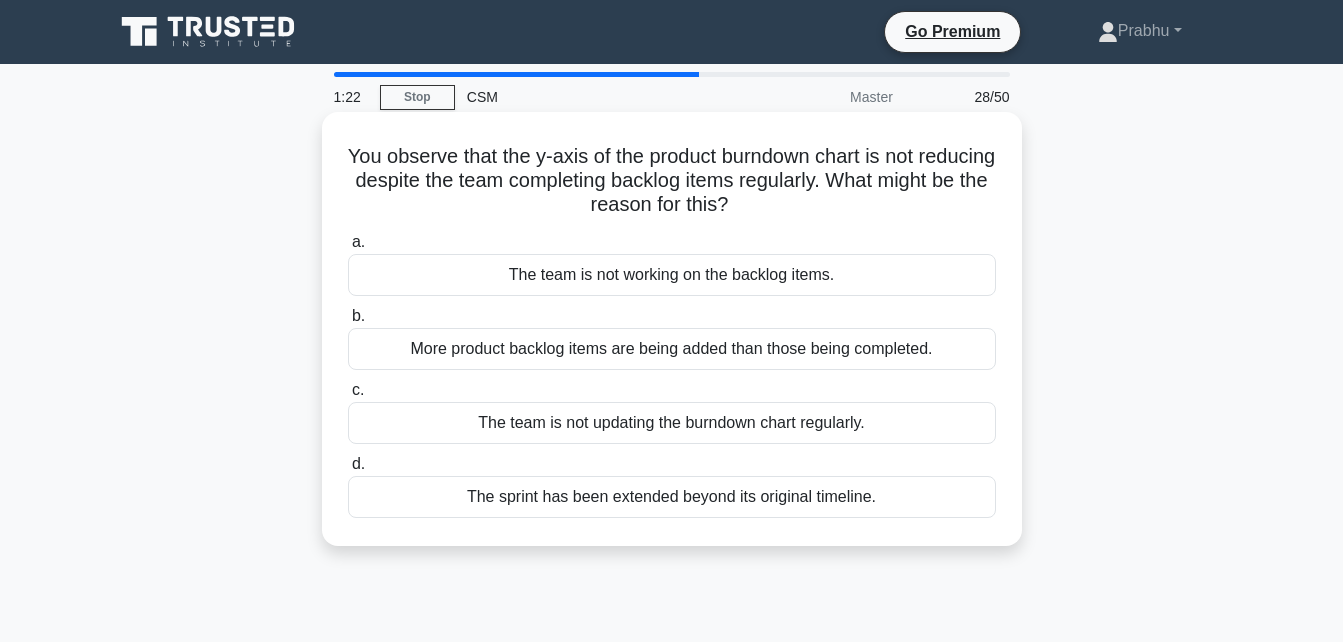 drag, startPoint x: 410, startPoint y: 157, endPoint x: 853, endPoint y: 206, distance: 445.7017 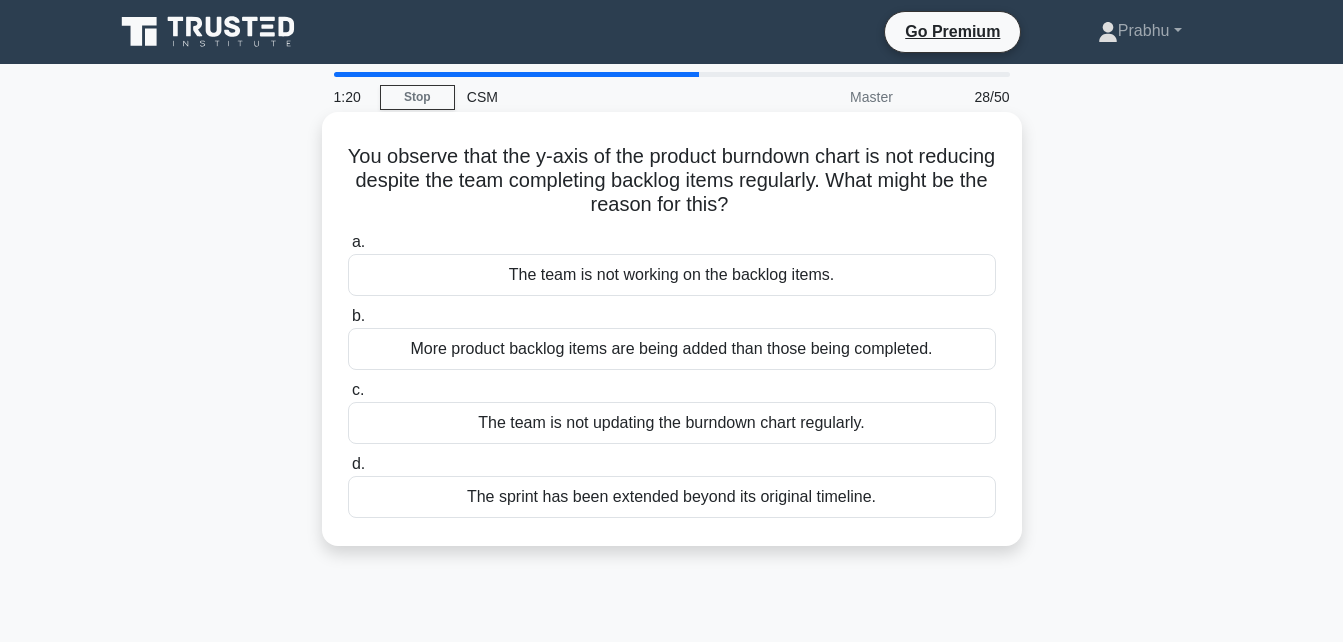 drag, startPoint x: 853, startPoint y: 206, endPoint x: 732, endPoint y: 184, distance: 122.98374 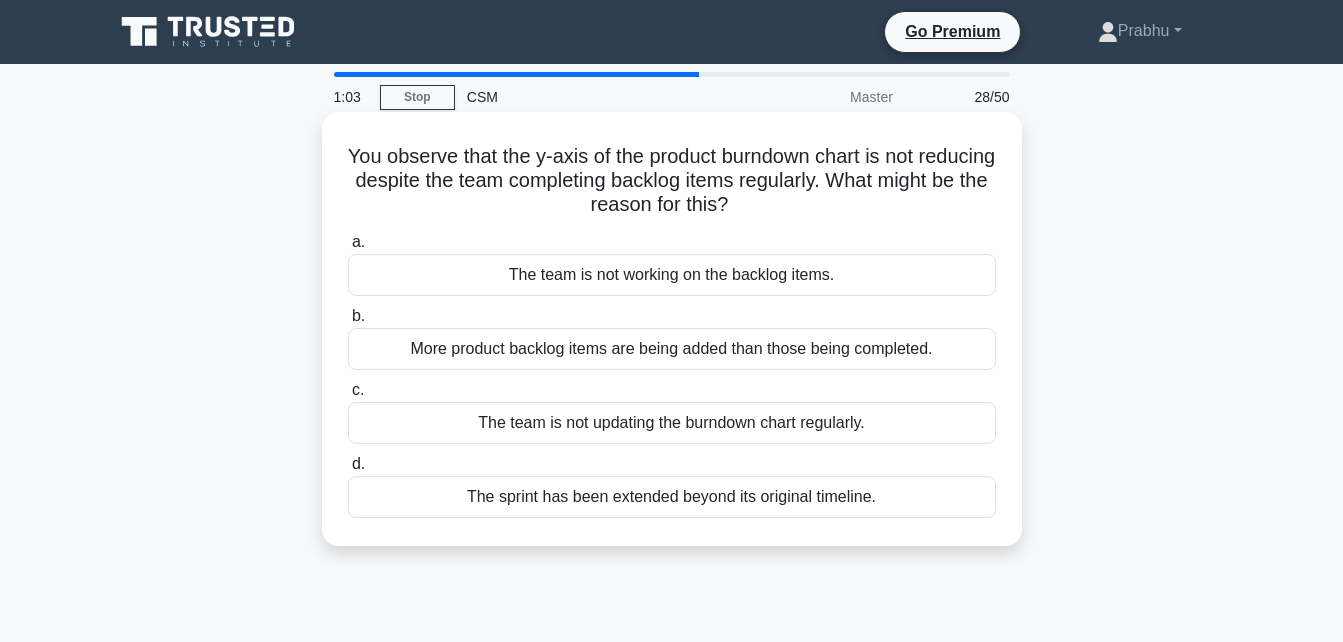 click on "More product backlog items are being added than those being completed." at bounding box center [672, 349] 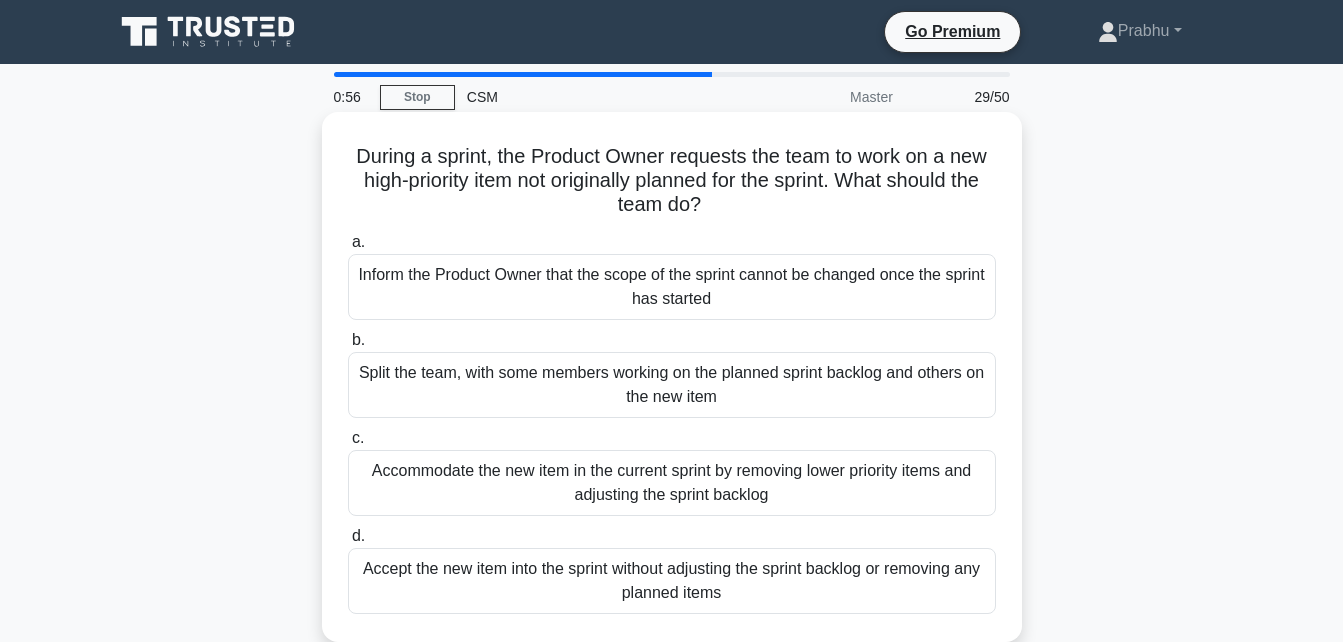 drag, startPoint x: 463, startPoint y: 154, endPoint x: 889, endPoint y: 203, distance: 428.8088 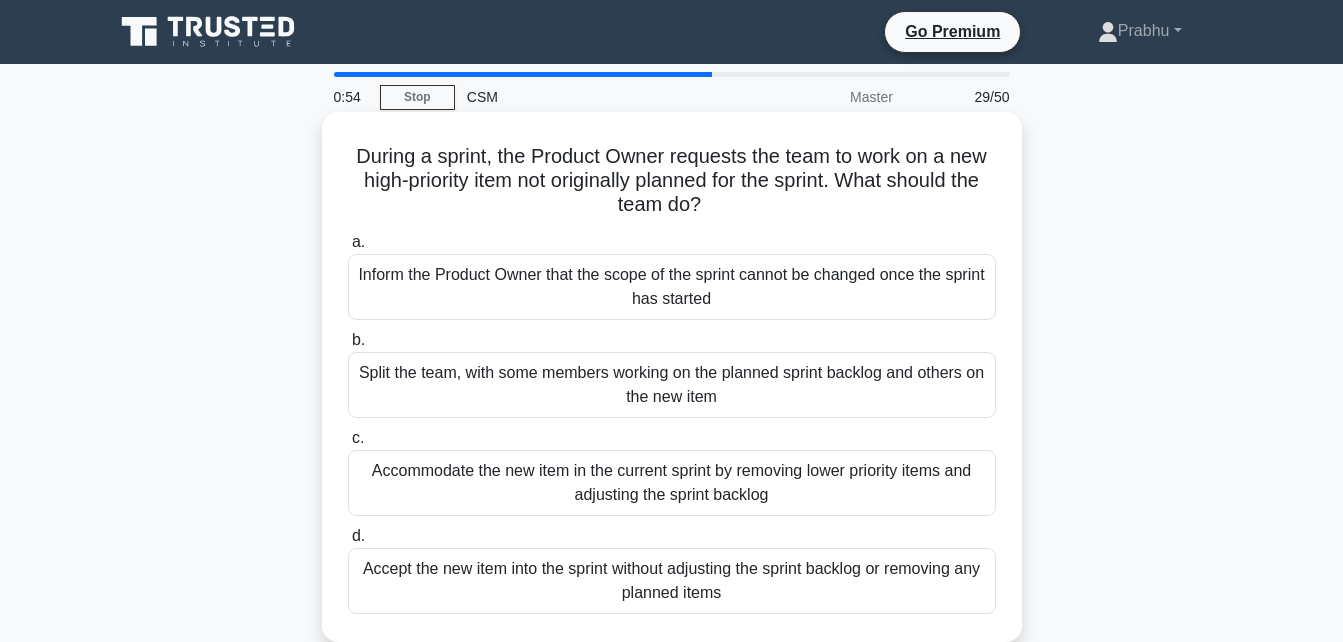 click on "During a sprint, the Product Owner requests the team to work on a new high-priority item not originally planned for the sprint. What should the team do?
.spinner_0XTQ{transform-origin:center;animation:spinner_y6GP .75s linear infinite}@keyframes spinner_y6GP{100%{transform:rotate(360deg)}}" at bounding box center (672, 181) 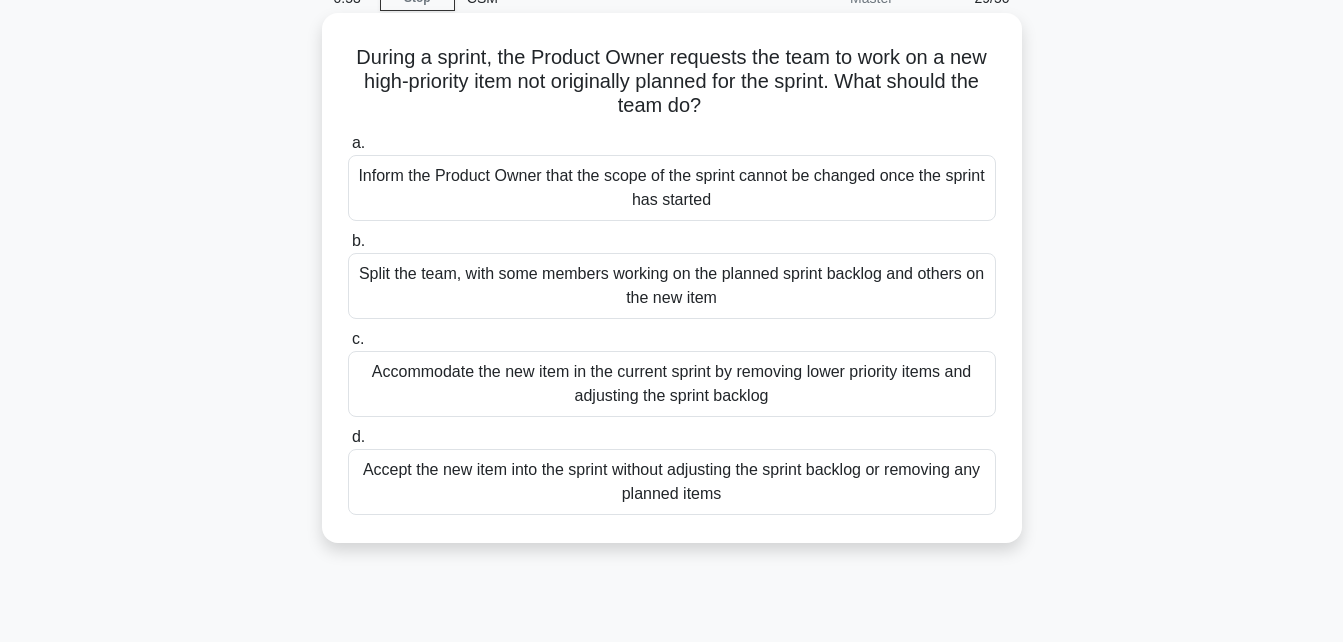 scroll, scrollTop: 100, scrollLeft: 0, axis: vertical 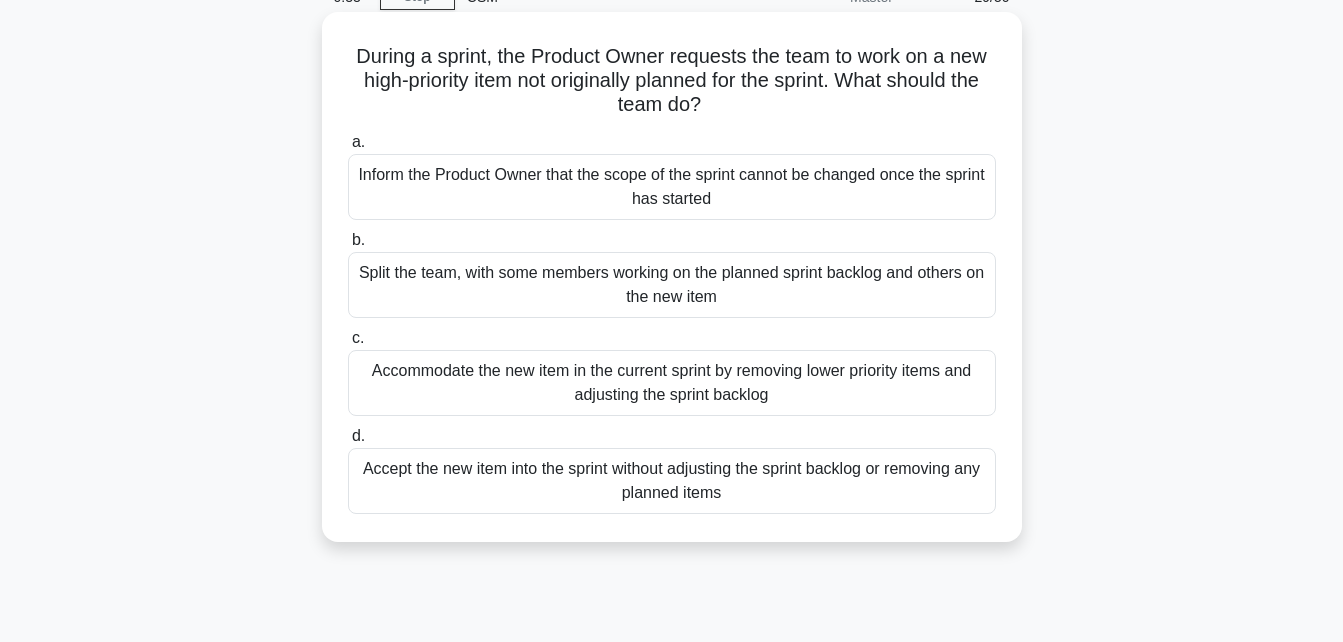 click on "Accommodate the new item in the current sprint by removing lower priority items and adjusting the sprint backlog" at bounding box center [672, 383] 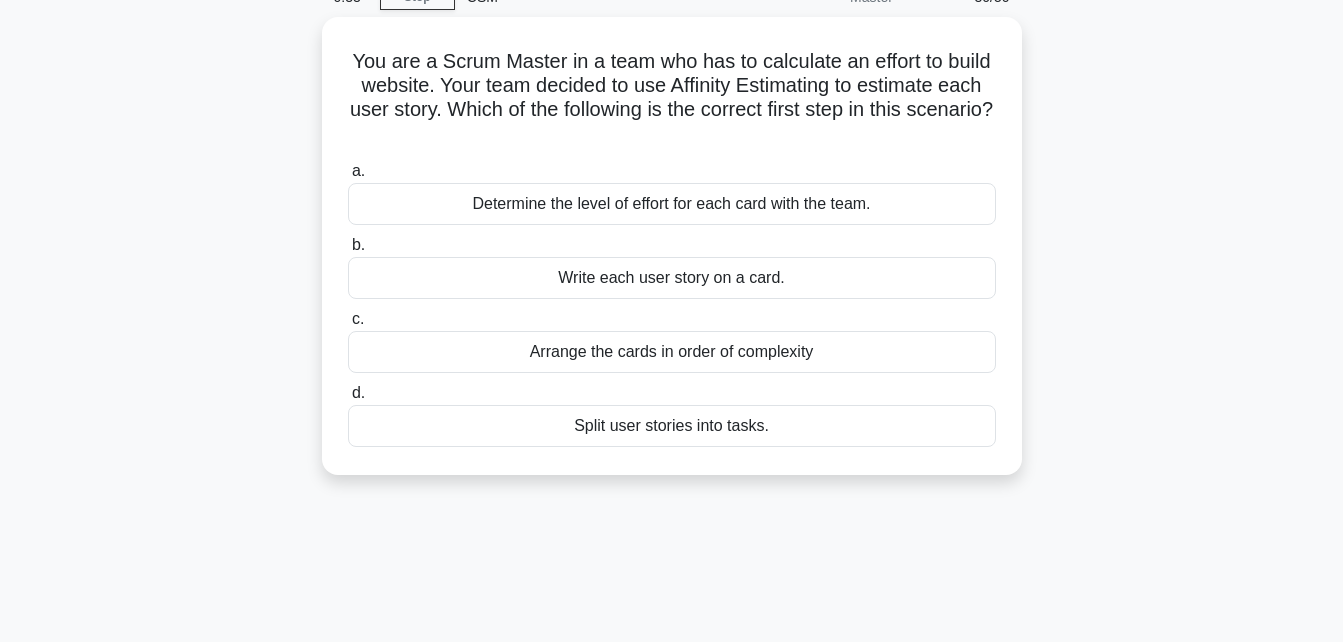 scroll, scrollTop: 0, scrollLeft: 0, axis: both 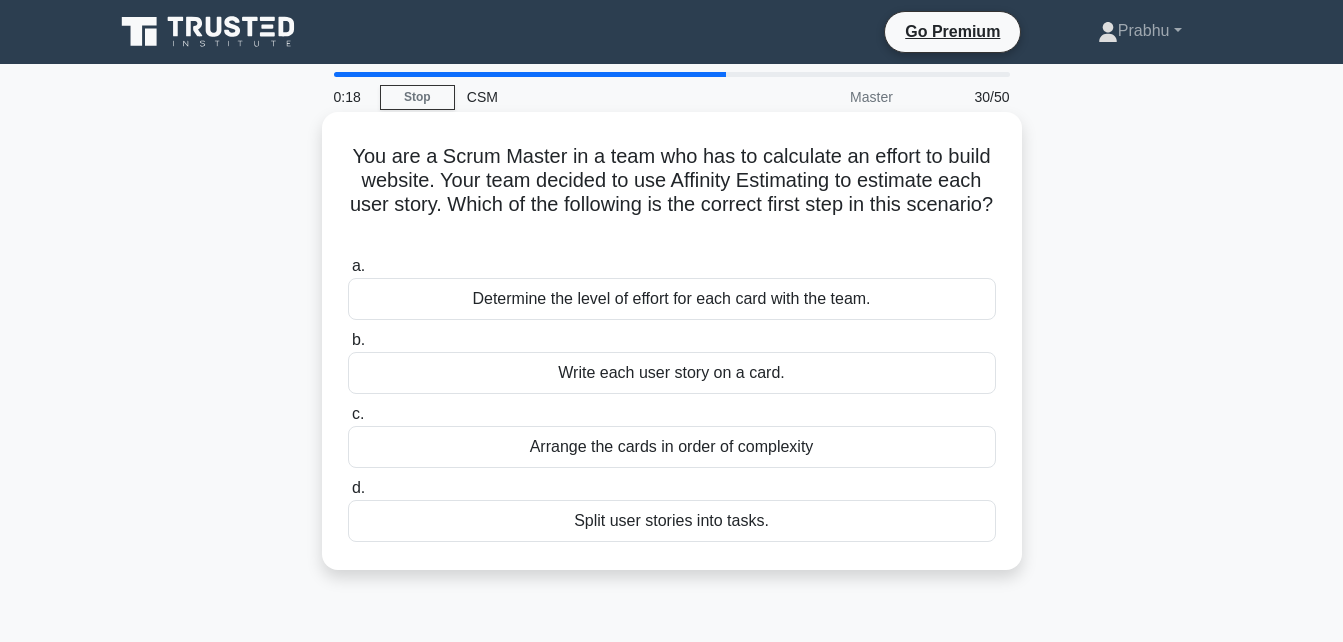 click on "Arrange the cards in order of complexity" at bounding box center [672, 447] 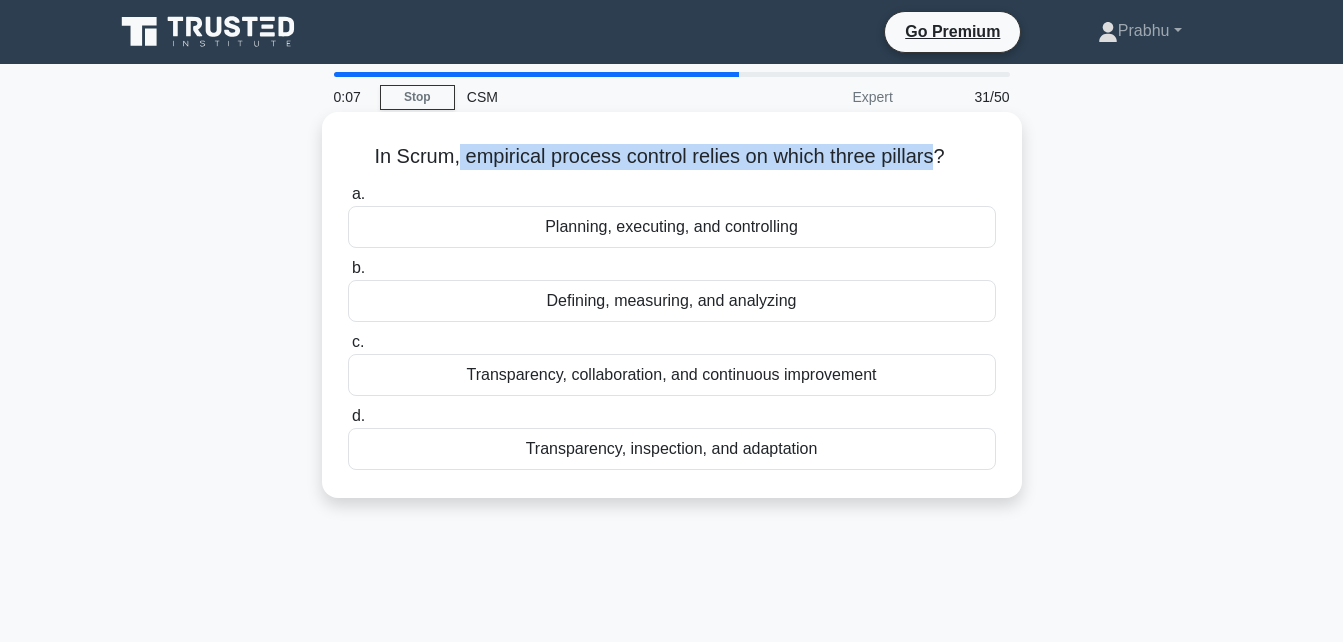 drag, startPoint x: 450, startPoint y: 150, endPoint x: 936, endPoint y: 135, distance: 486.2314 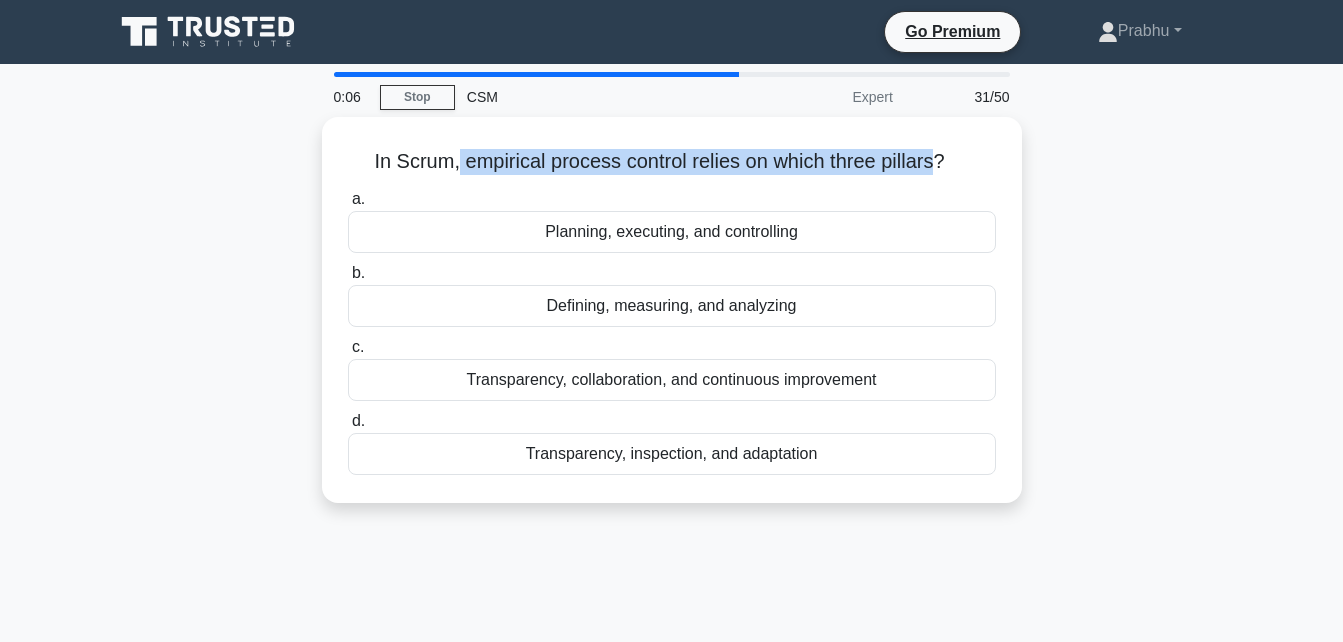 copy on "empirical process control relies on which three pillars" 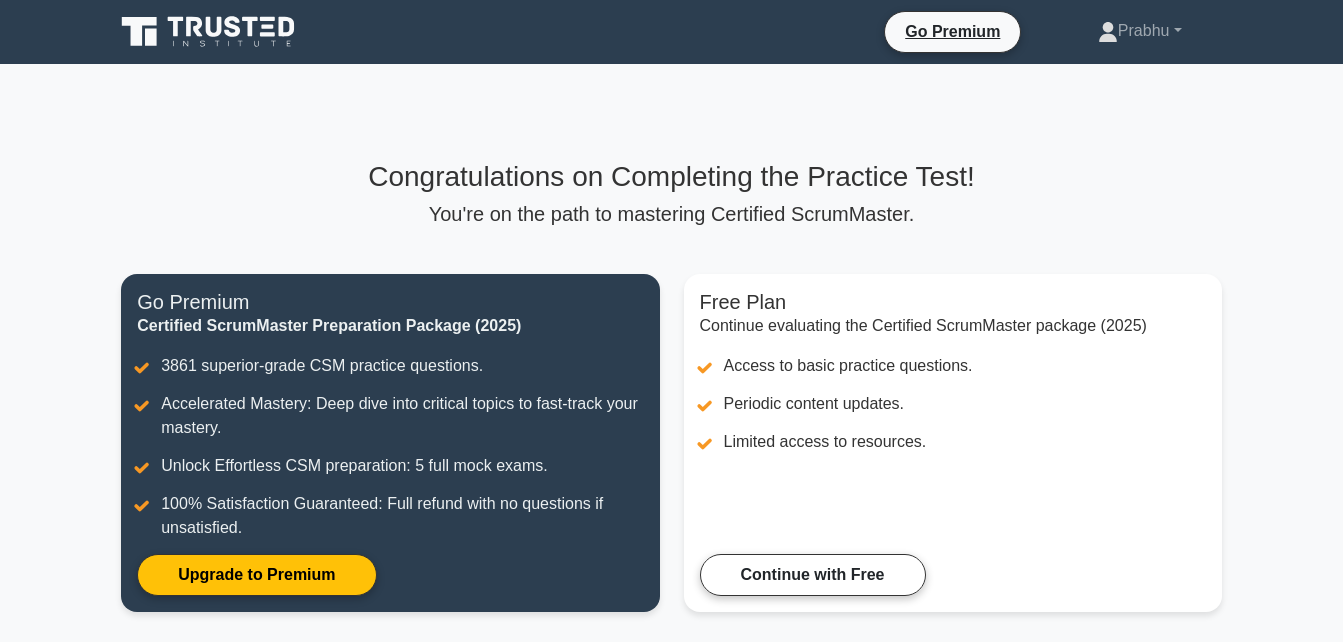 scroll, scrollTop: 0, scrollLeft: 0, axis: both 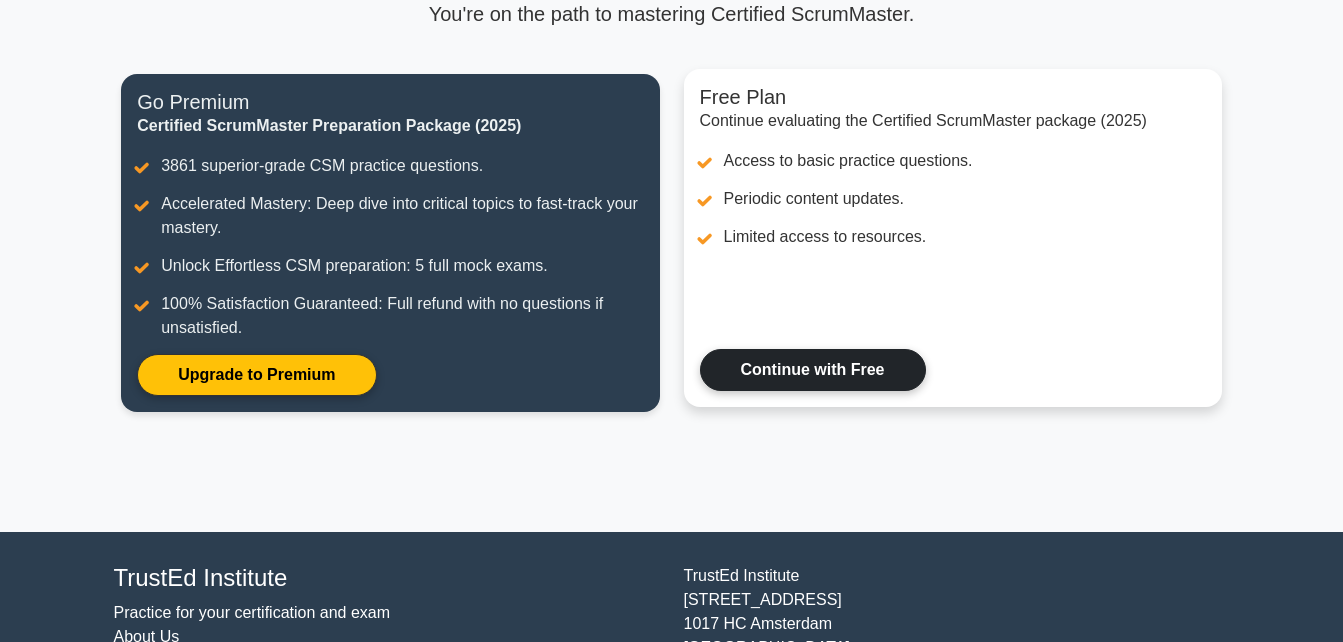 click on "Continue with Free" at bounding box center (813, 370) 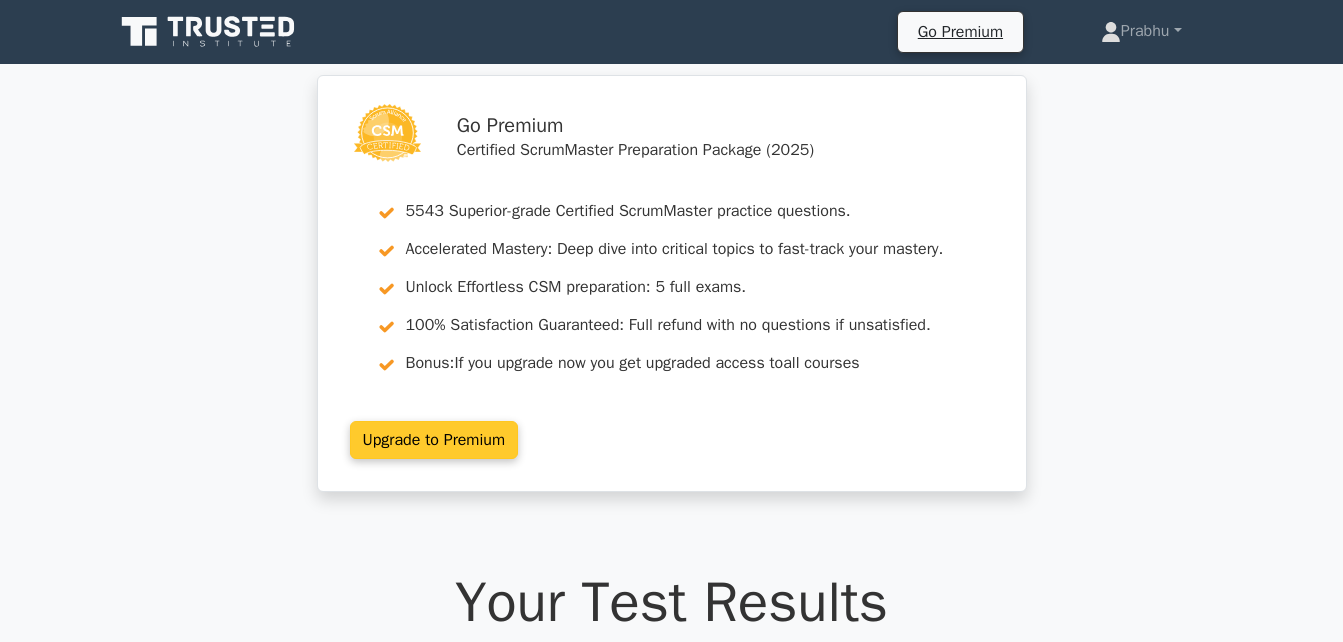 scroll, scrollTop: 0, scrollLeft: 0, axis: both 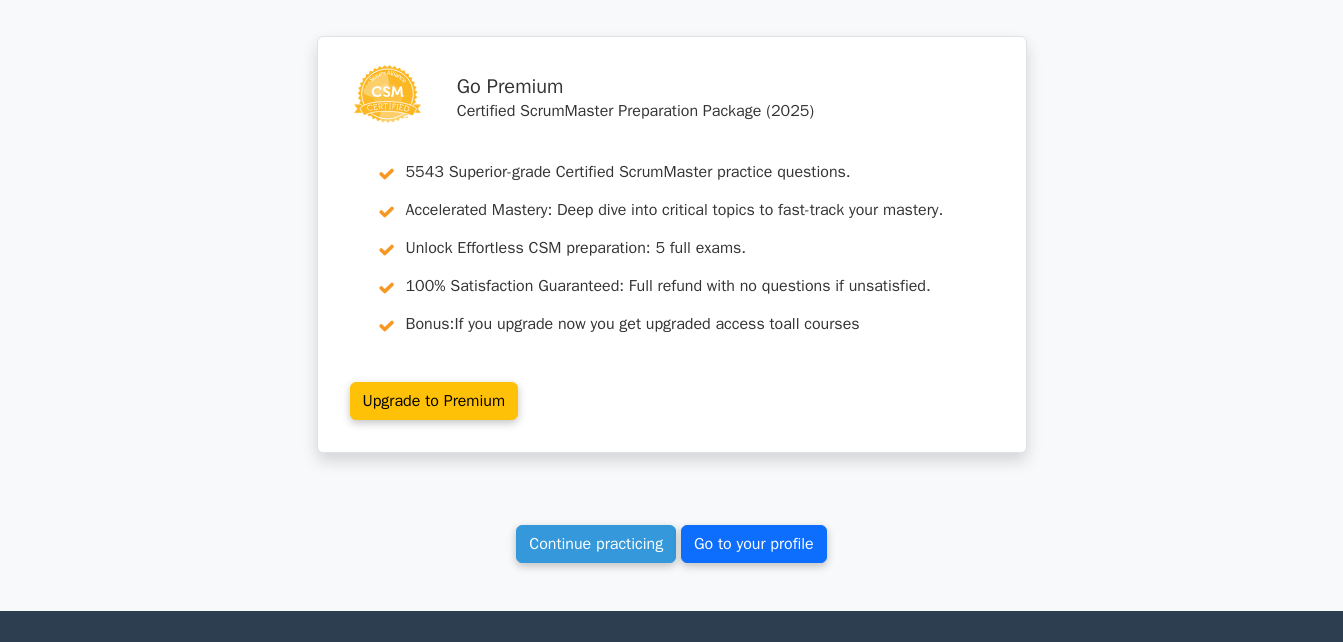 click on "Go to your profile" at bounding box center (754, 544) 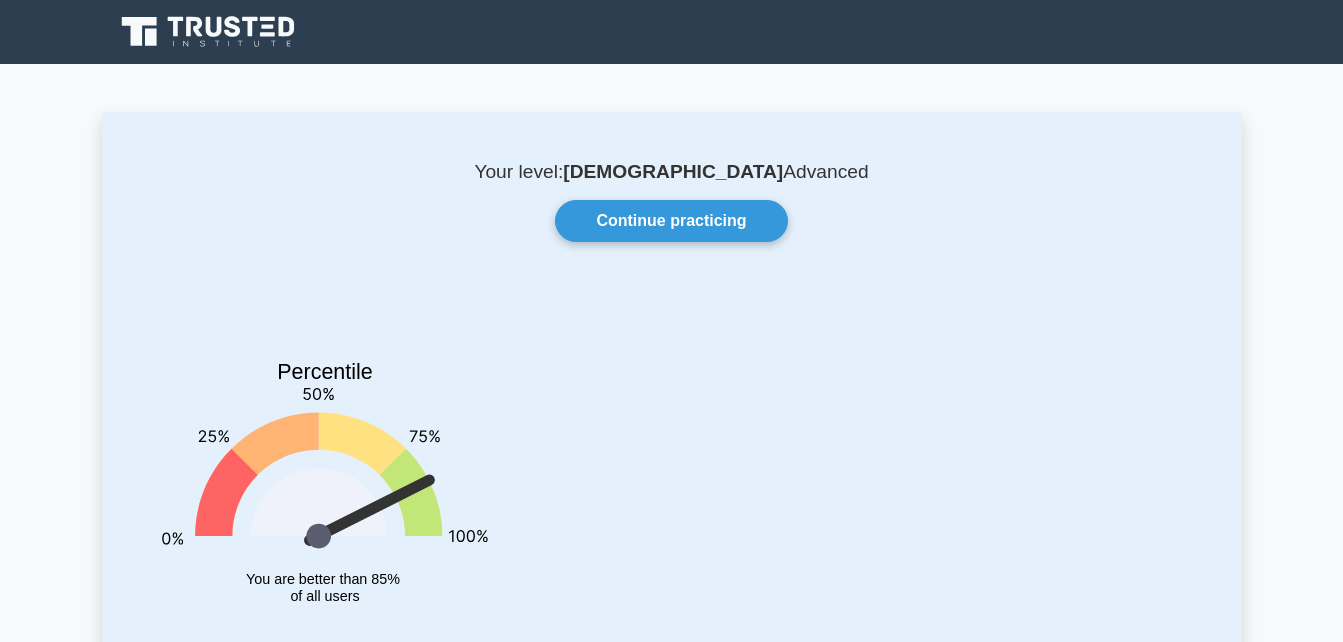scroll, scrollTop: 100, scrollLeft: 0, axis: vertical 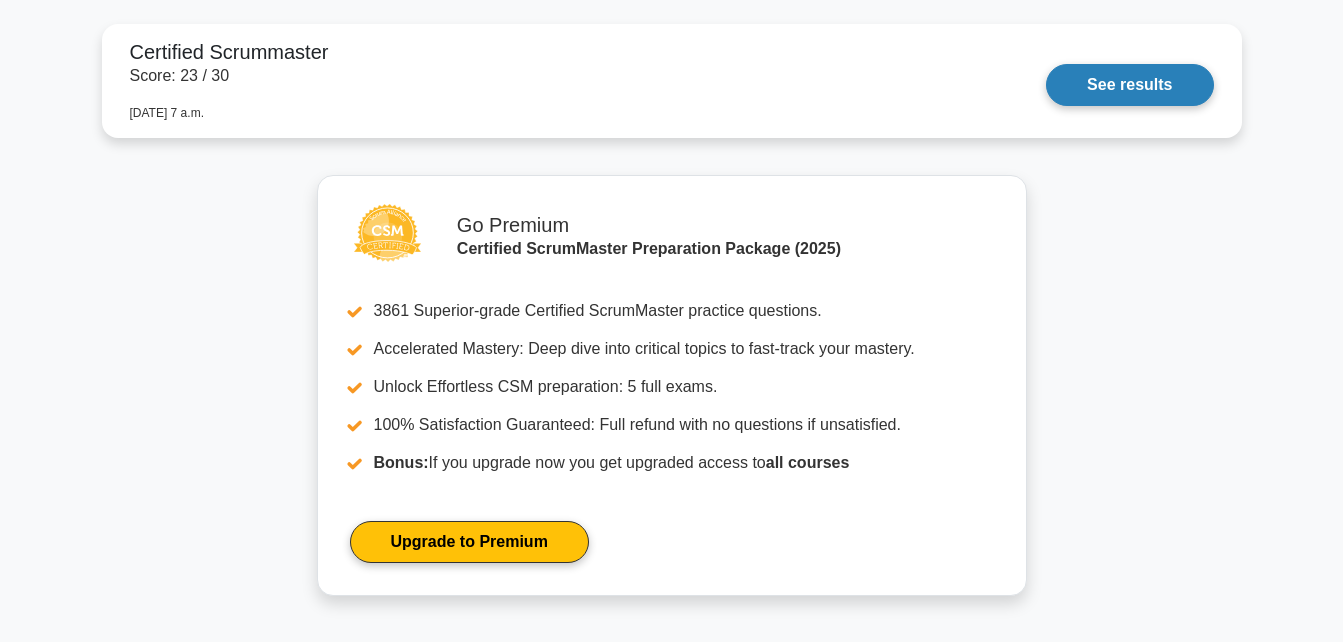 click on "See results" at bounding box center (1129, 85) 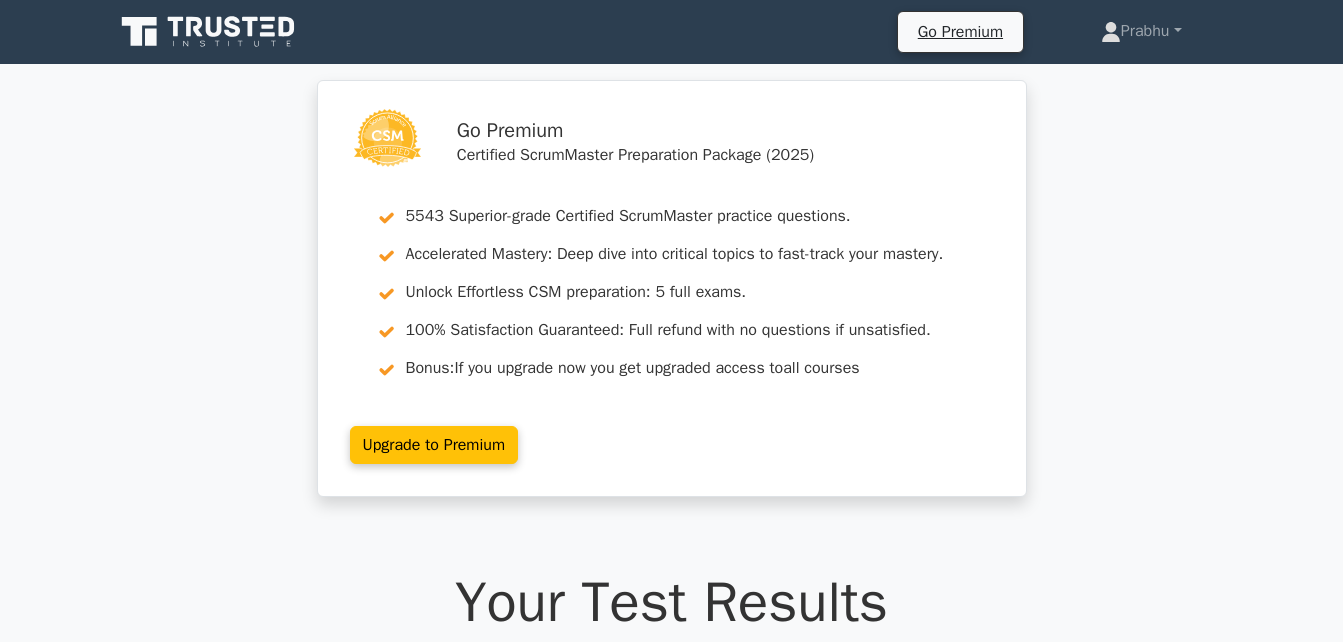scroll, scrollTop: 100, scrollLeft: 0, axis: vertical 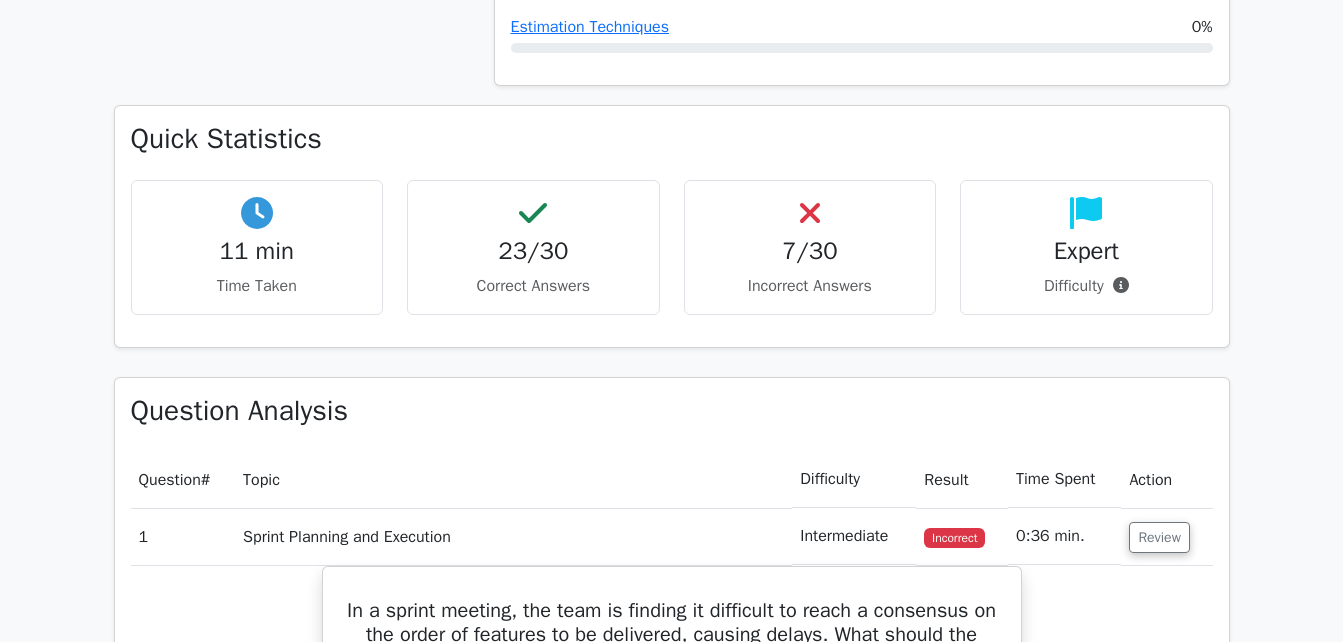 click on "7/30" at bounding box center (810, 251) 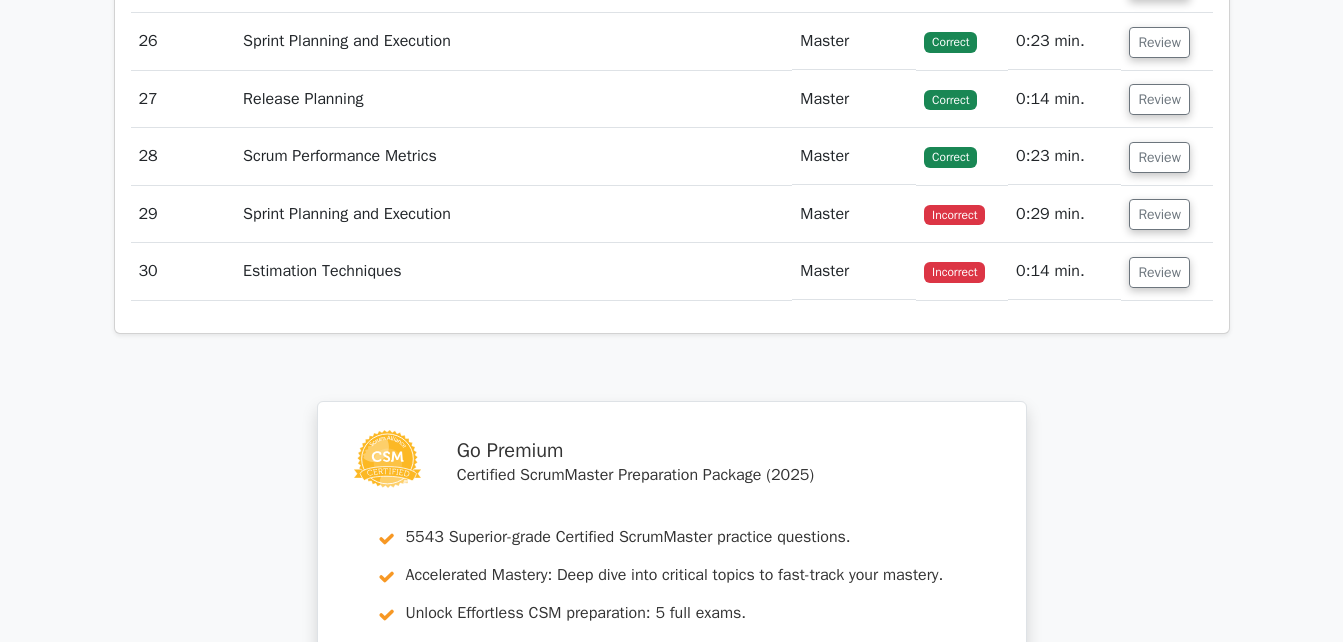 scroll, scrollTop: 4600, scrollLeft: 0, axis: vertical 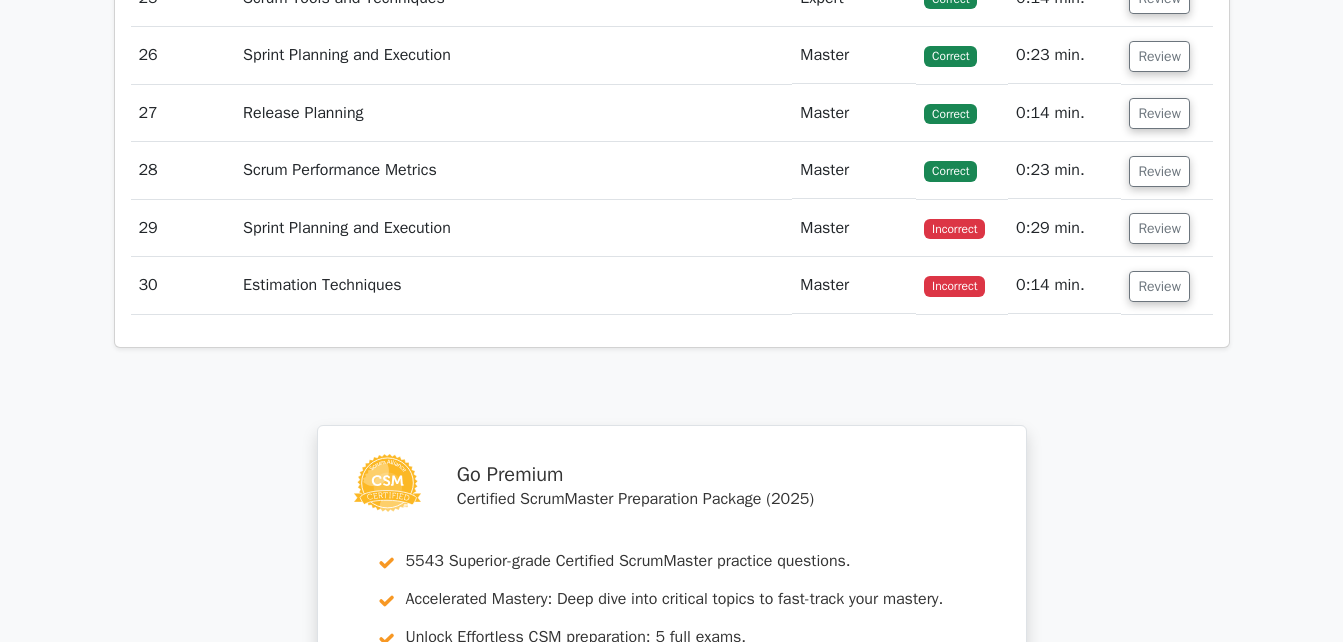 click on "Estimation Techniques" at bounding box center [513, 285] 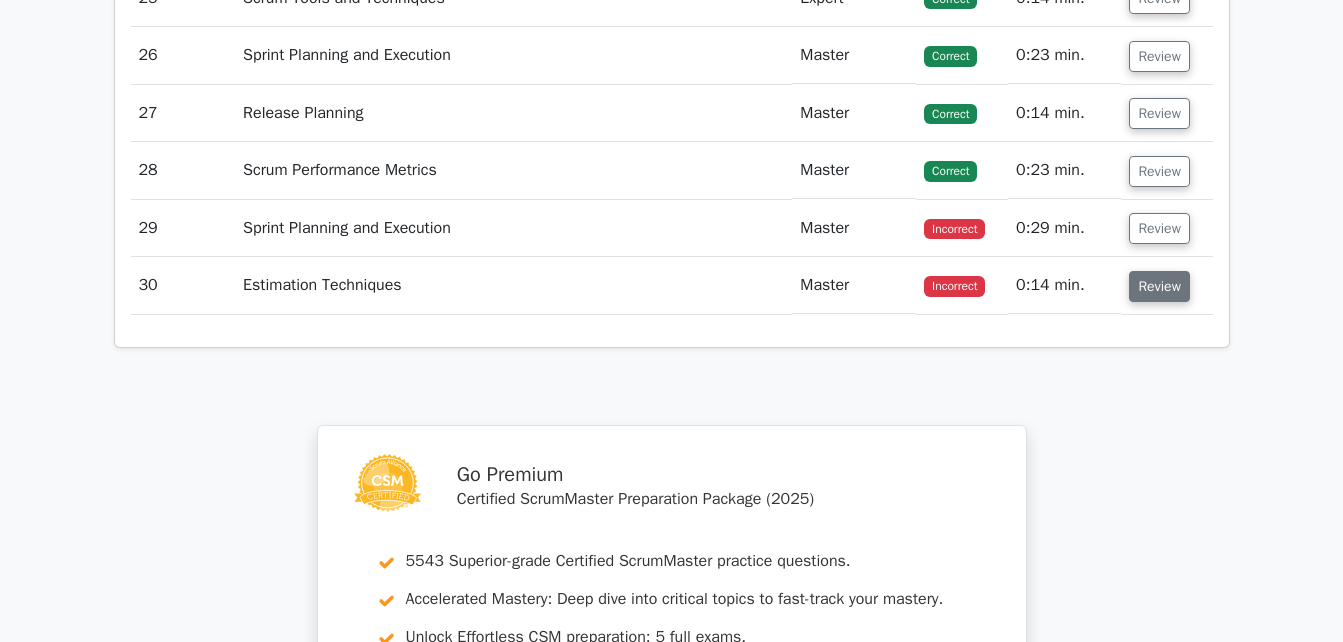 click on "Review" at bounding box center [1159, 286] 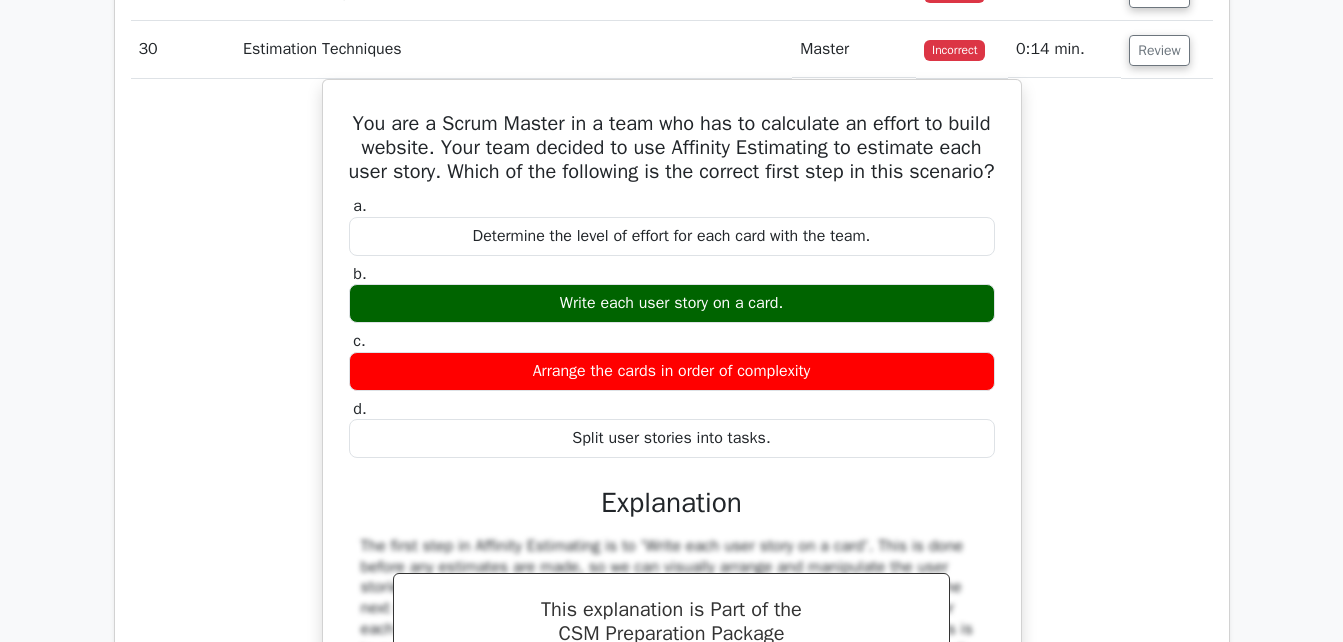 scroll, scrollTop: 4900, scrollLeft: 0, axis: vertical 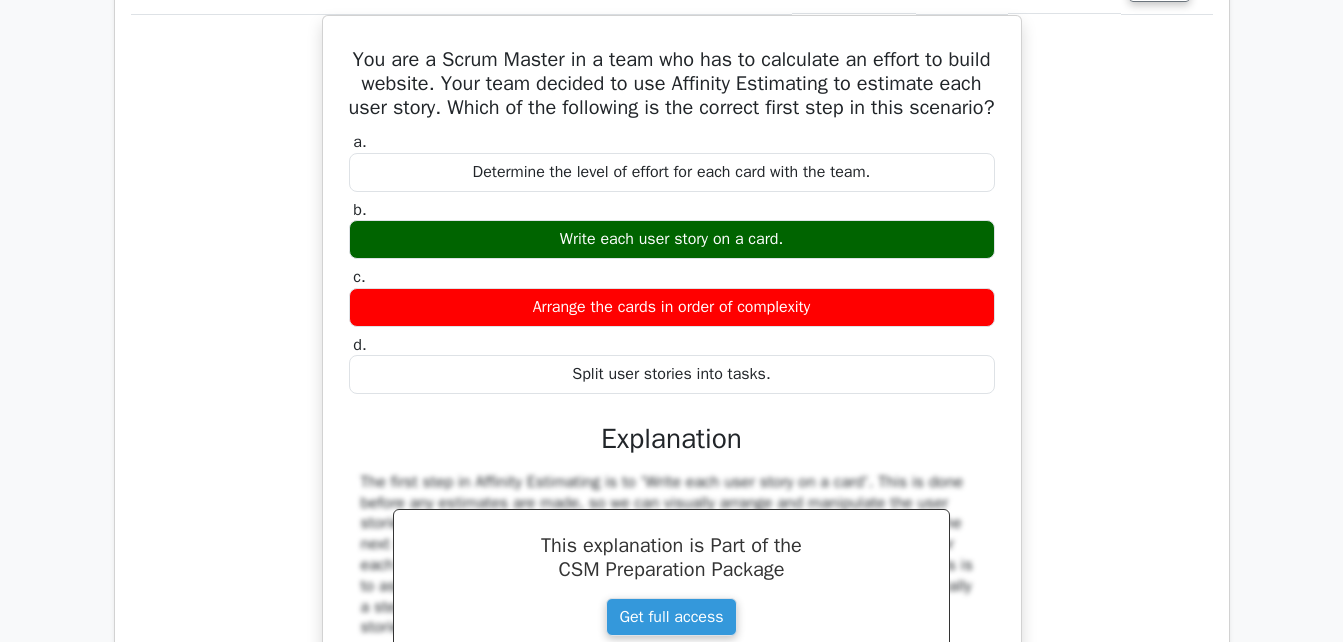 type 